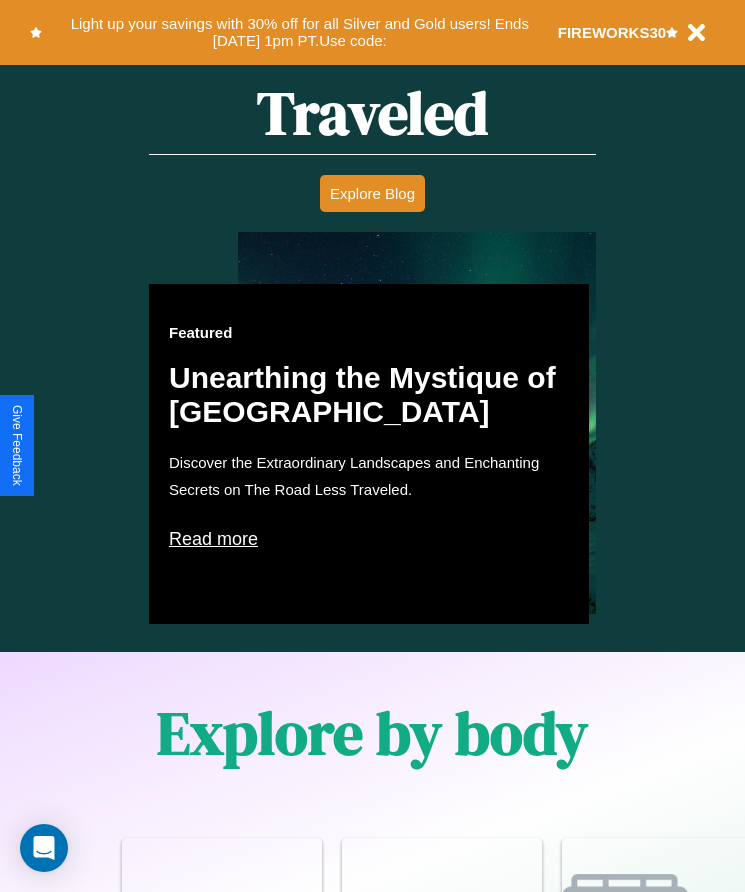 scroll, scrollTop: 1527, scrollLeft: 0, axis: vertical 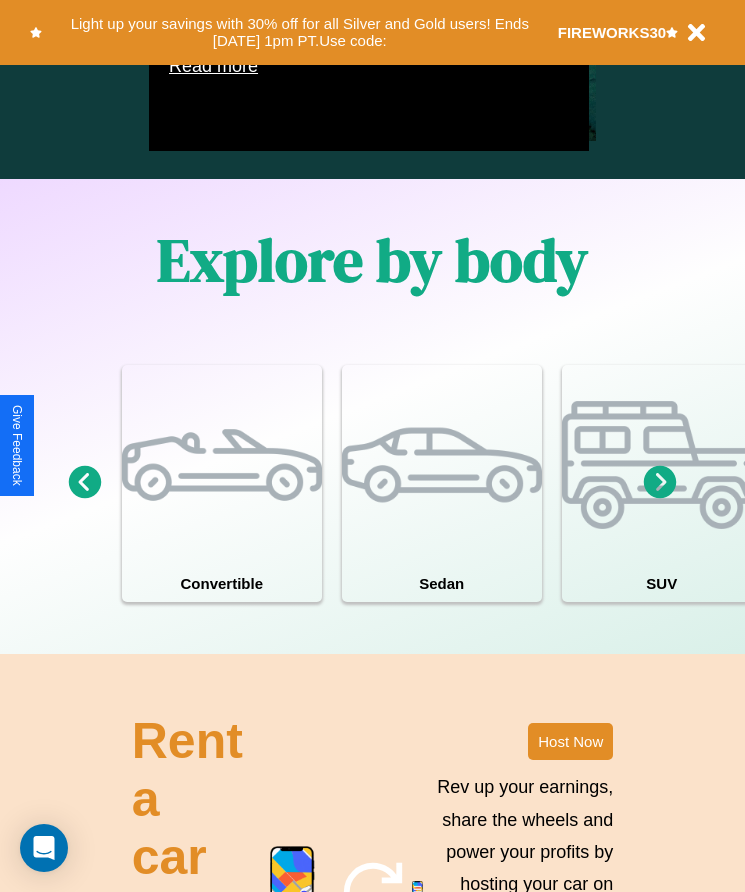 click 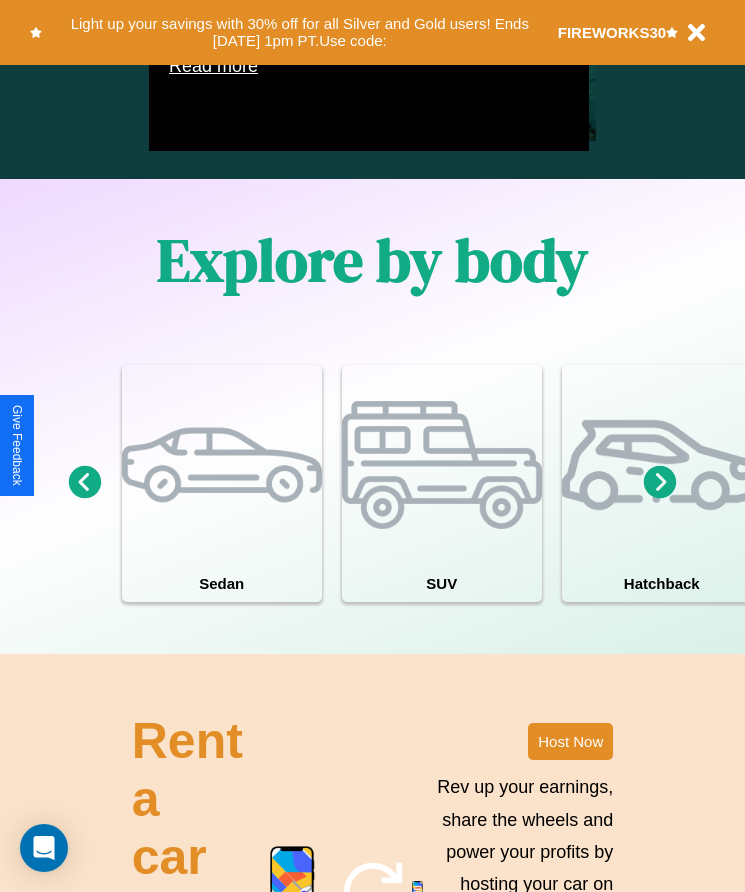 scroll, scrollTop: 1855, scrollLeft: 0, axis: vertical 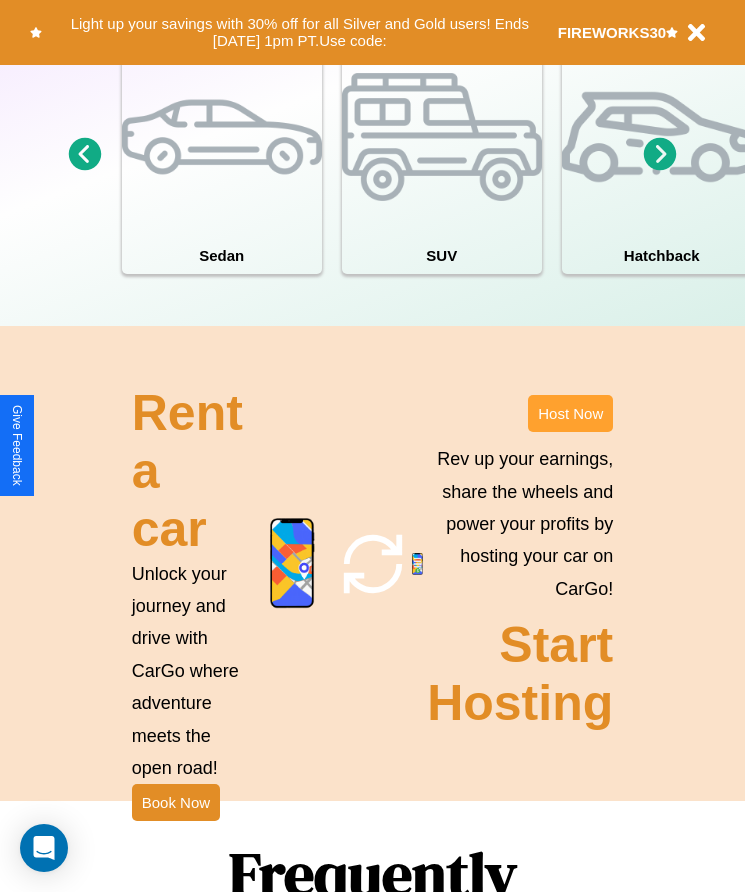 click on "Host Now" at bounding box center [570, 413] 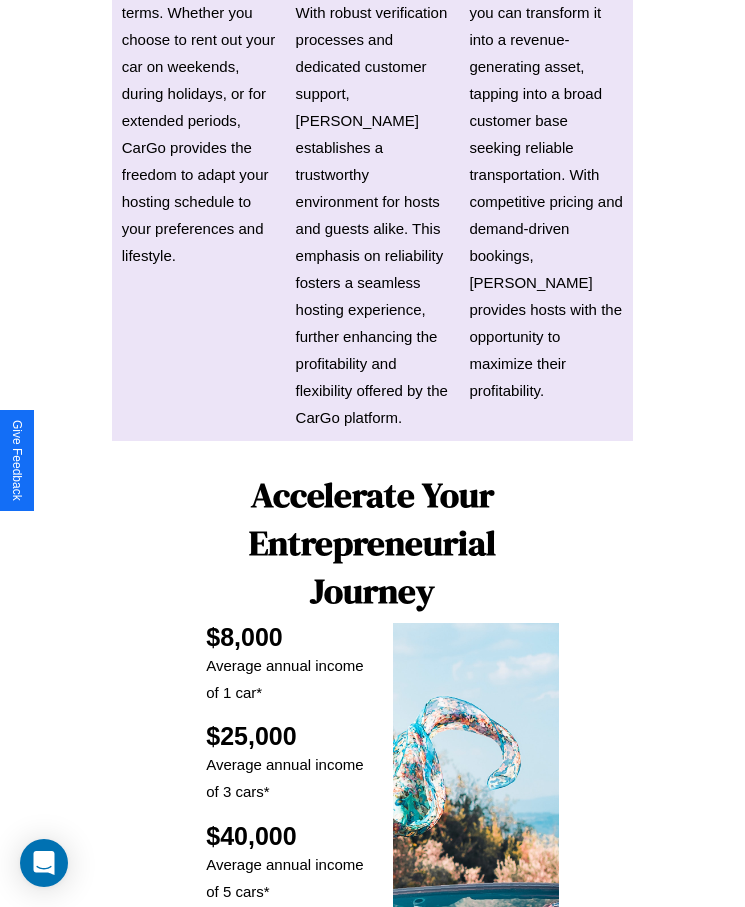 scroll, scrollTop: 2638, scrollLeft: 0, axis: vertical 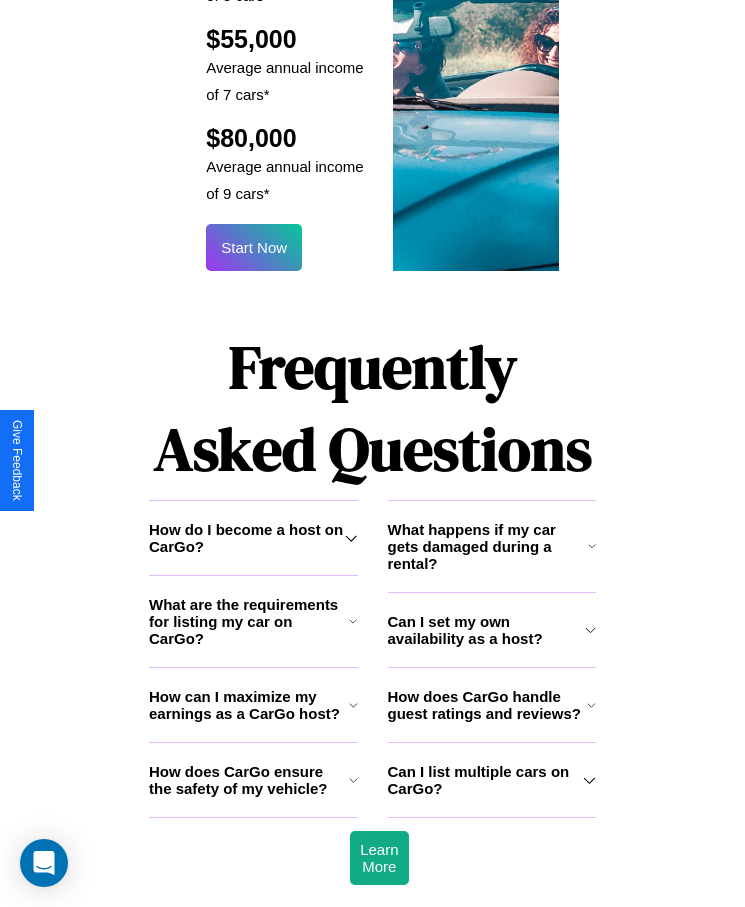 click on "What happens if my car gets damaged during a rental?" at bounding box center (488, 546) 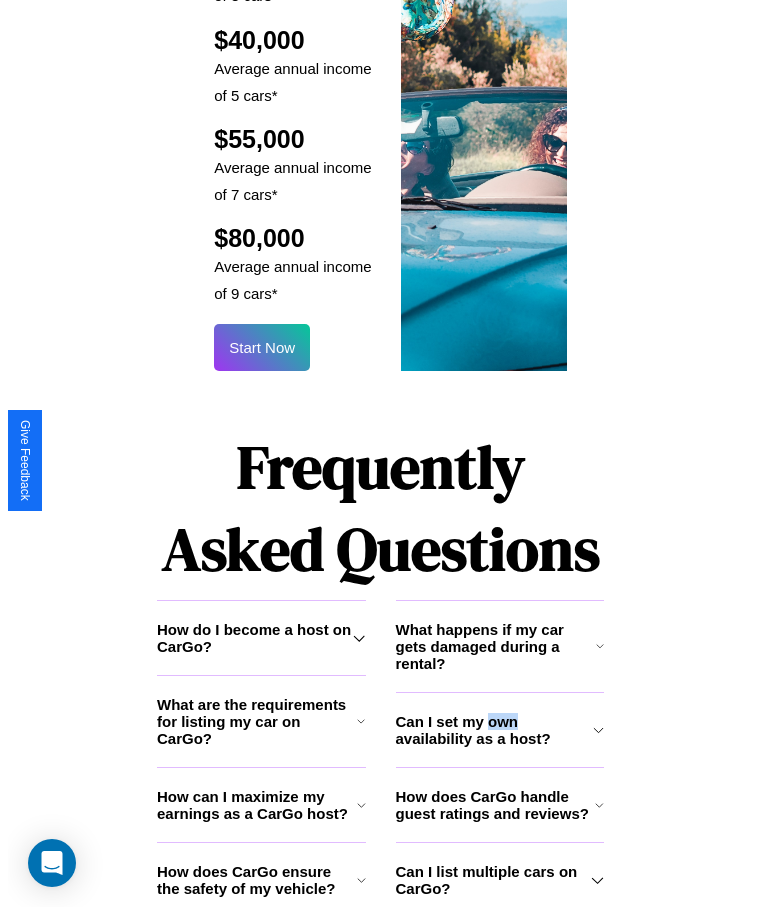 scroll, scrollTop: 2405, scrollLeft: 0, axis: vertical 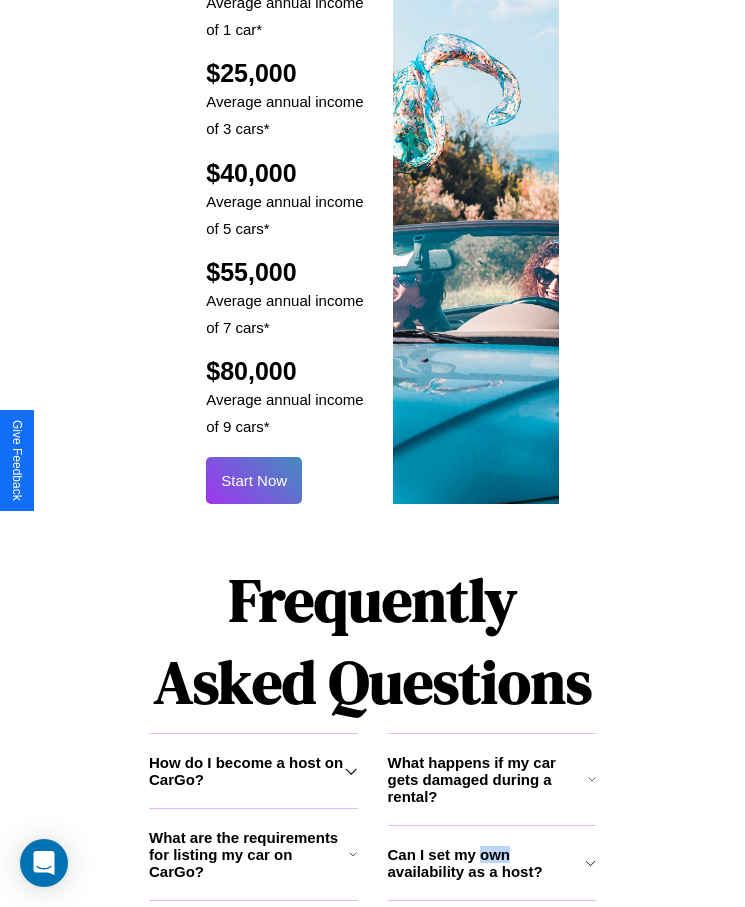 click on "Start Now" at bounding box center (254, 480) 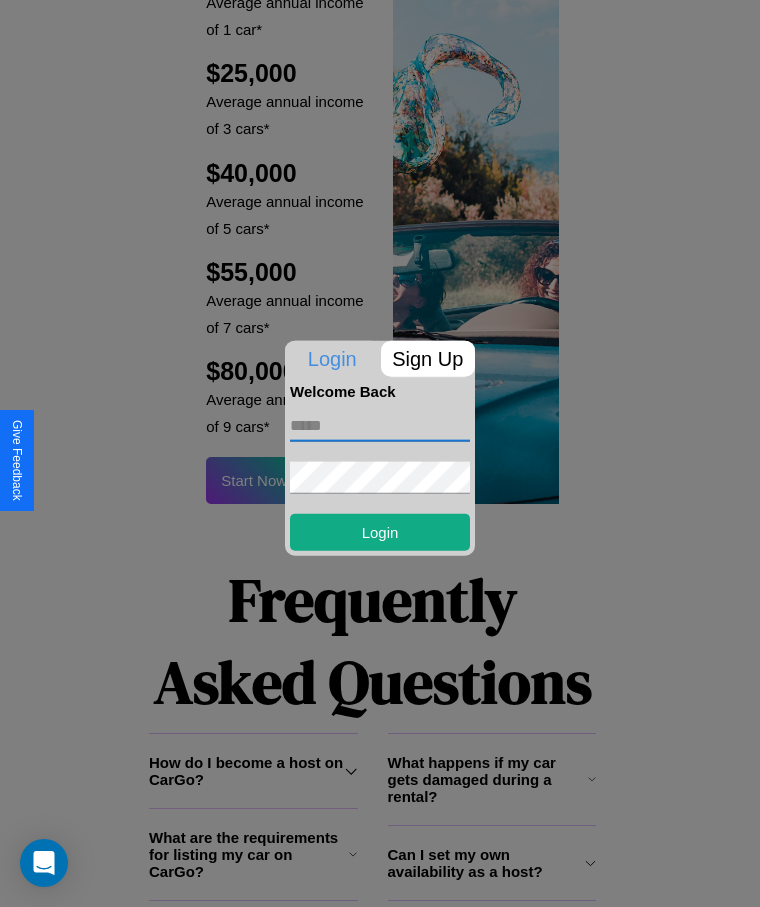 click at bounding box center (380, 425) 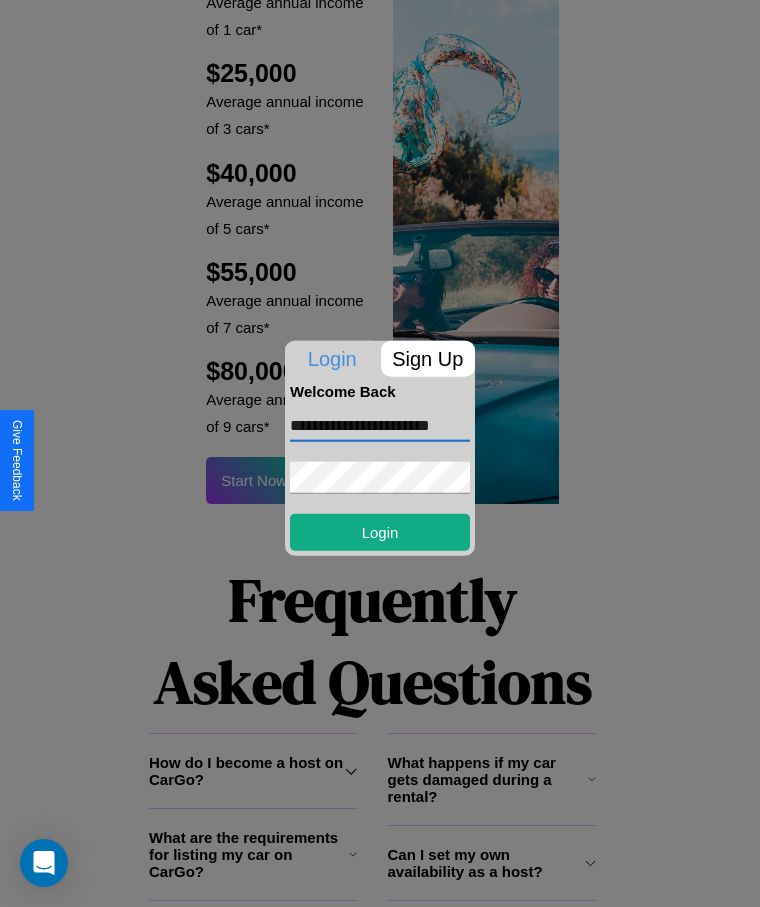 scroll, scrollTop: 0, scrollLeft: 13, axis: horizontal 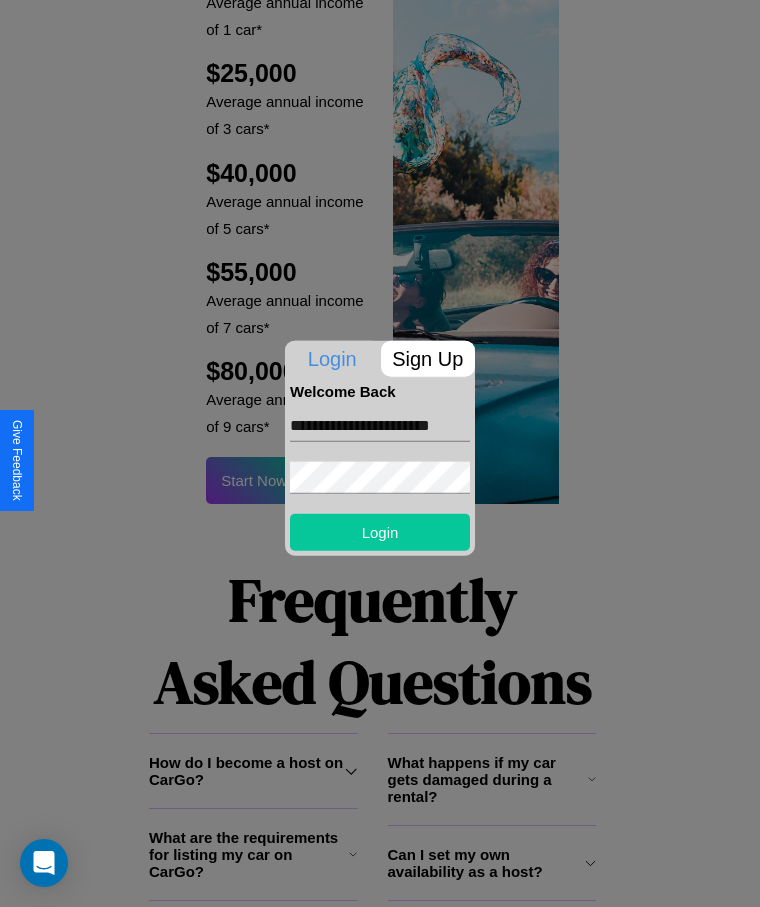 click on "Login" at bounding box center (380, 531) 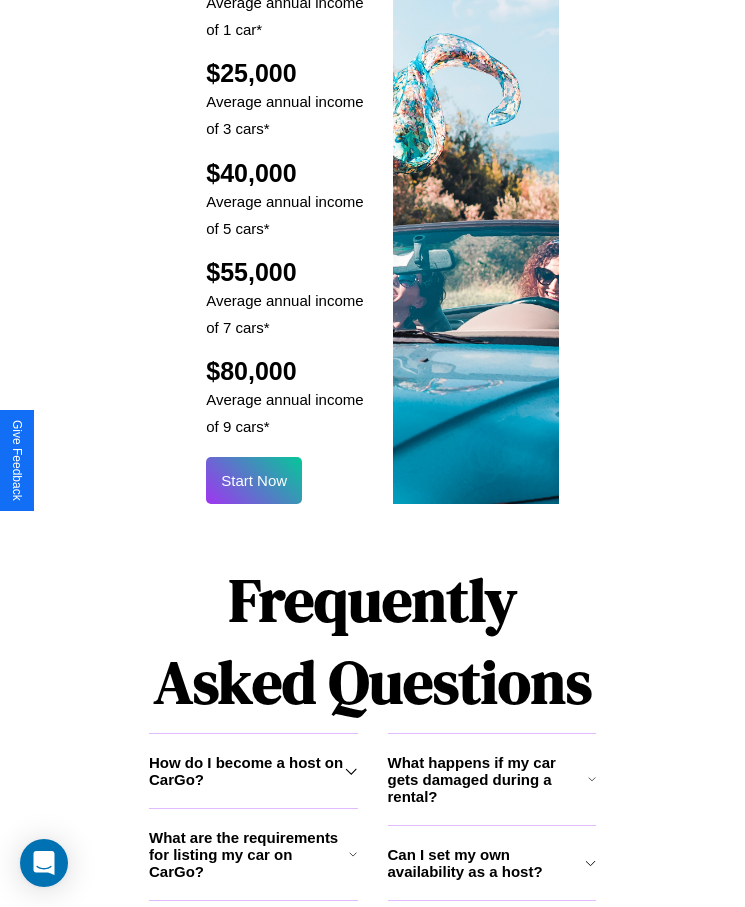 scroll, scrollTop: 2407, scrollLeft: 0, axis: vertical 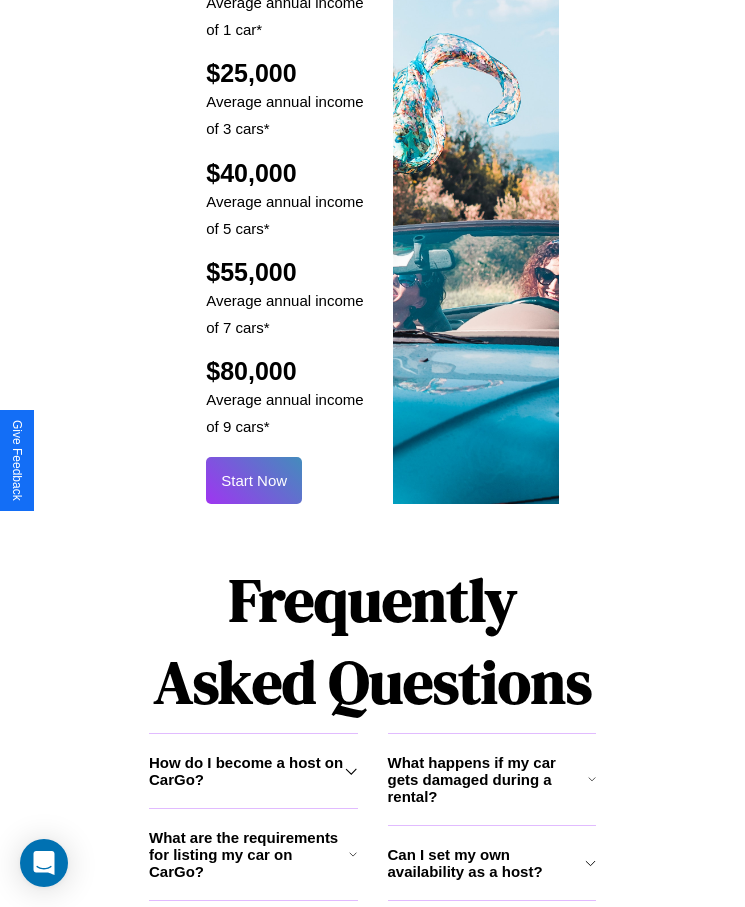 click on "Start Now" at bounding box center [254, 480] 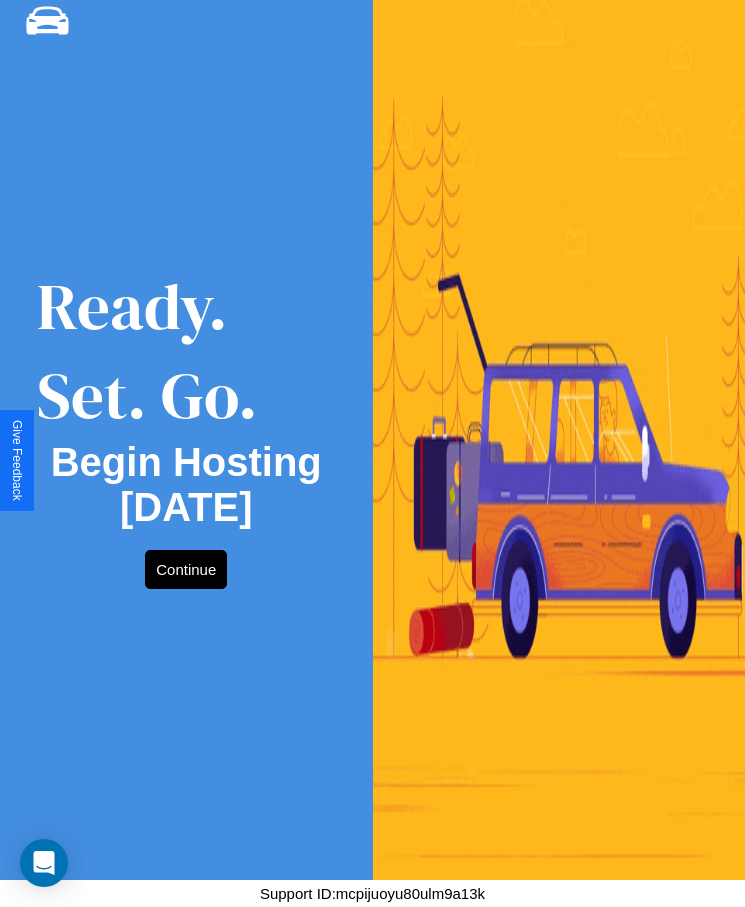 scroll, scrollTop: 0, scrollLeft: 0, axis: both 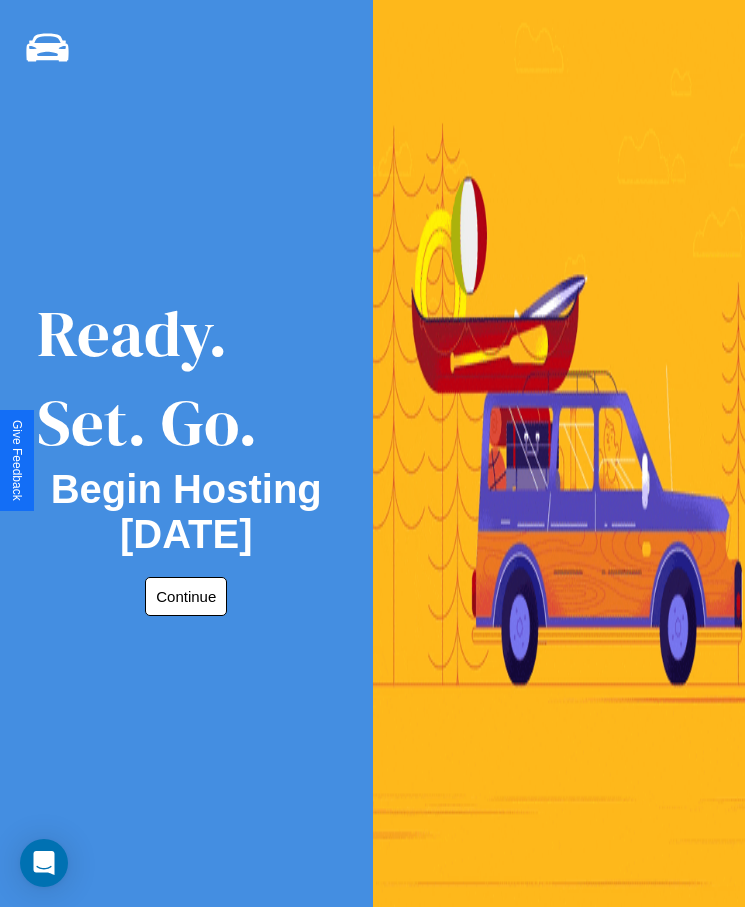 click on "Continue" at bounding box center (186, 596) 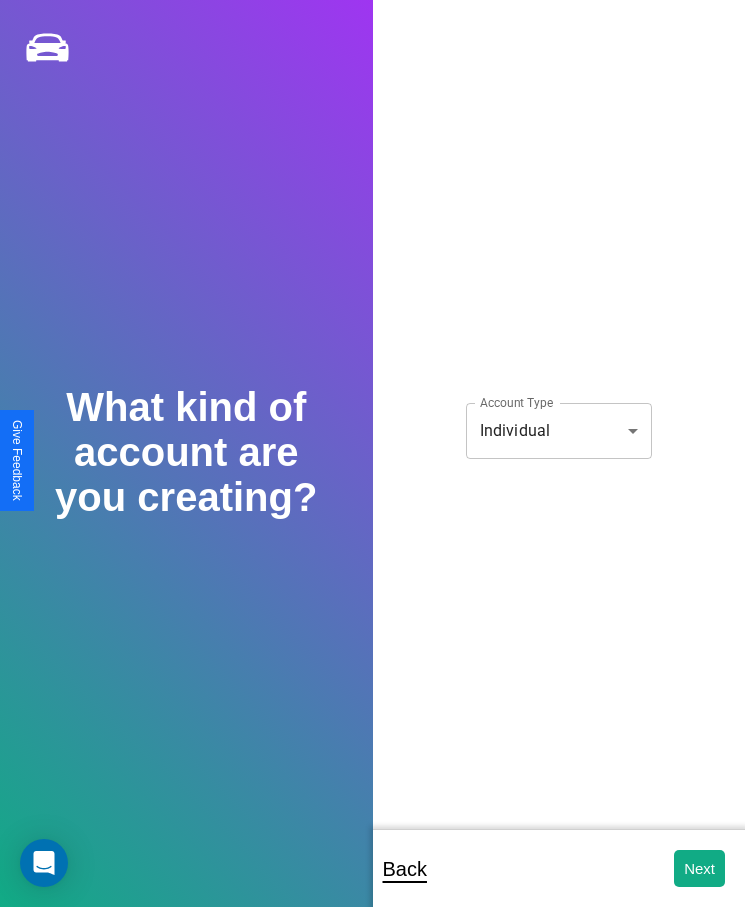 click on "**********" at bounding box center [372, 467] 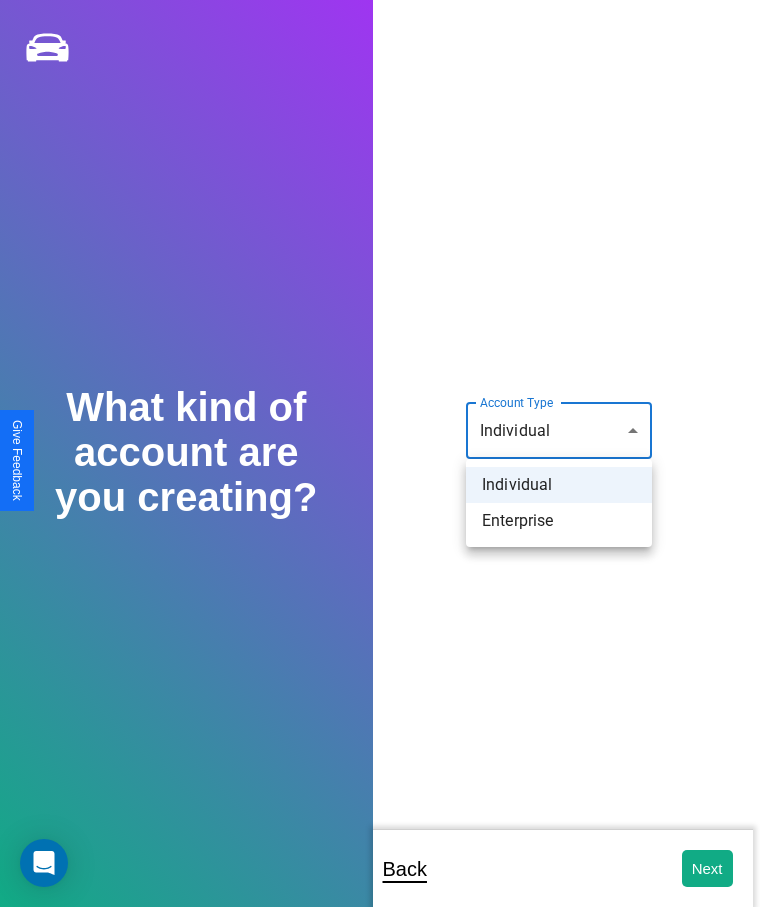 click on "Individual" at bounding box center (559, 485) 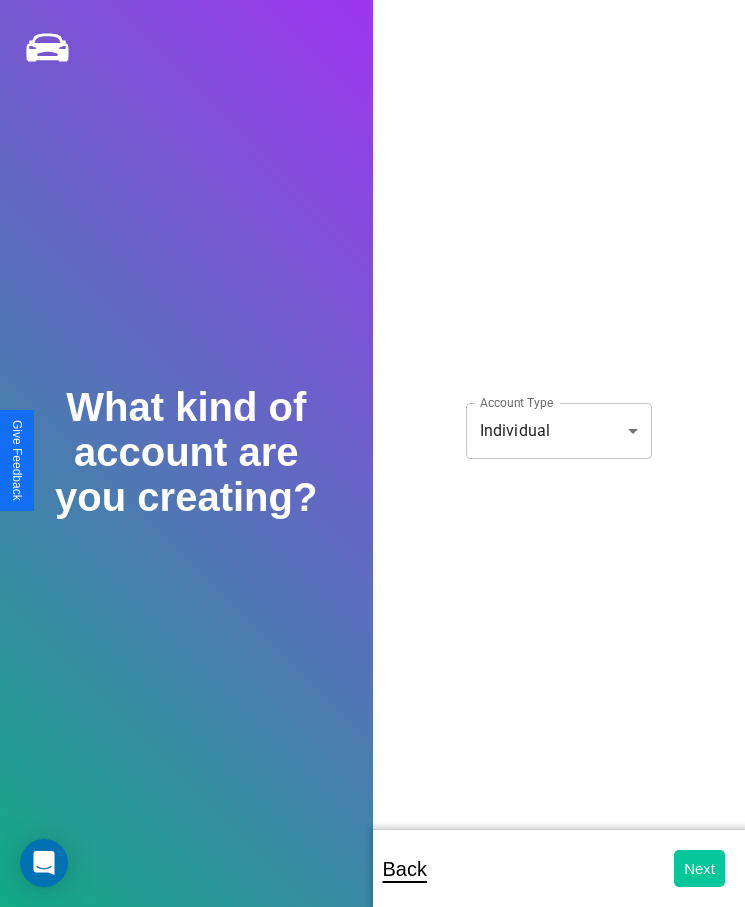 click on "Next" at bounding box center [699, 868] 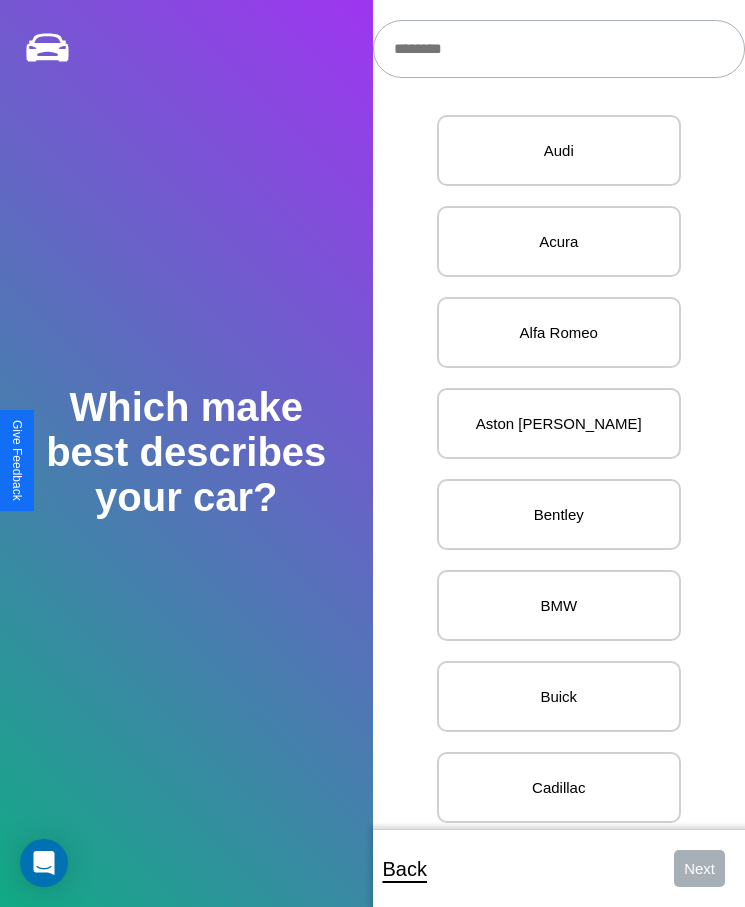 scroll, scrollTop: 27, scrollLeft: 0, axis: vertical 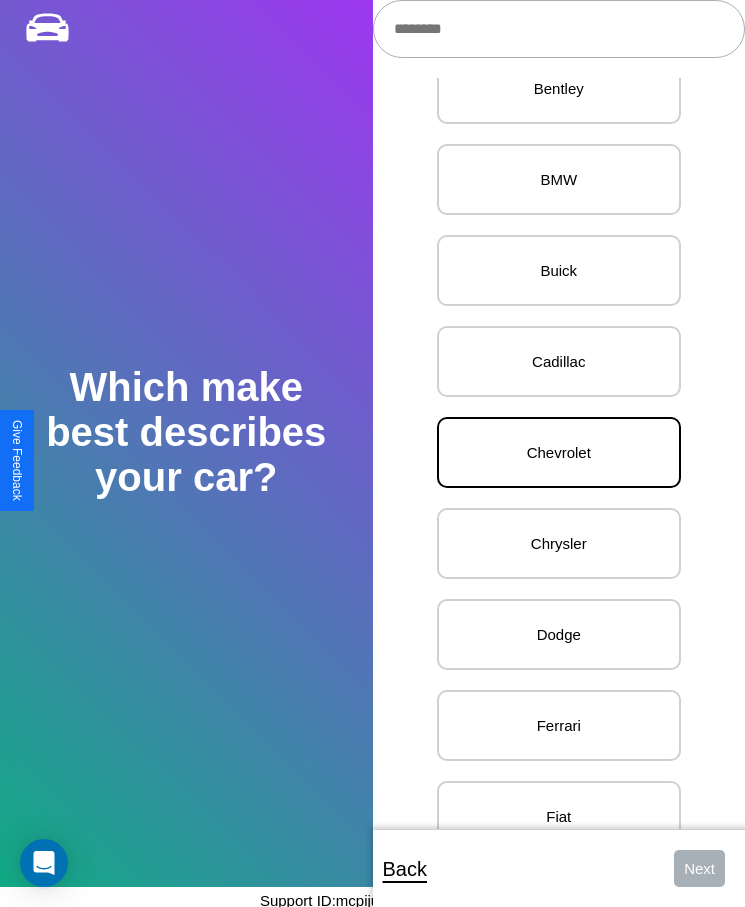 click on "Chevrolet" at bounding box center (559, 452) 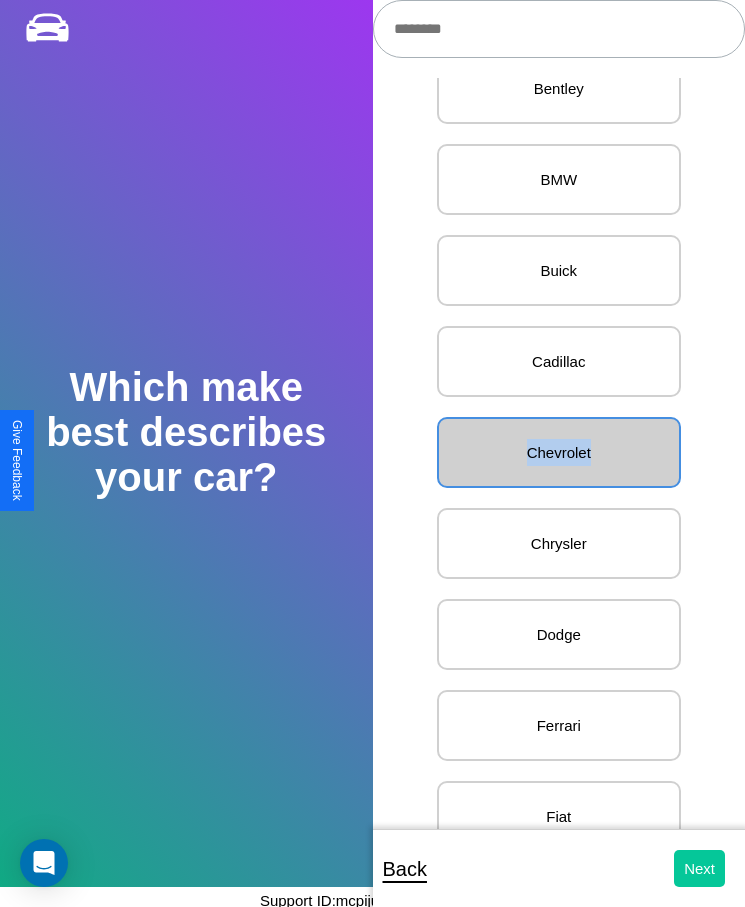 click on "Next" at bounding box center [699, 868] 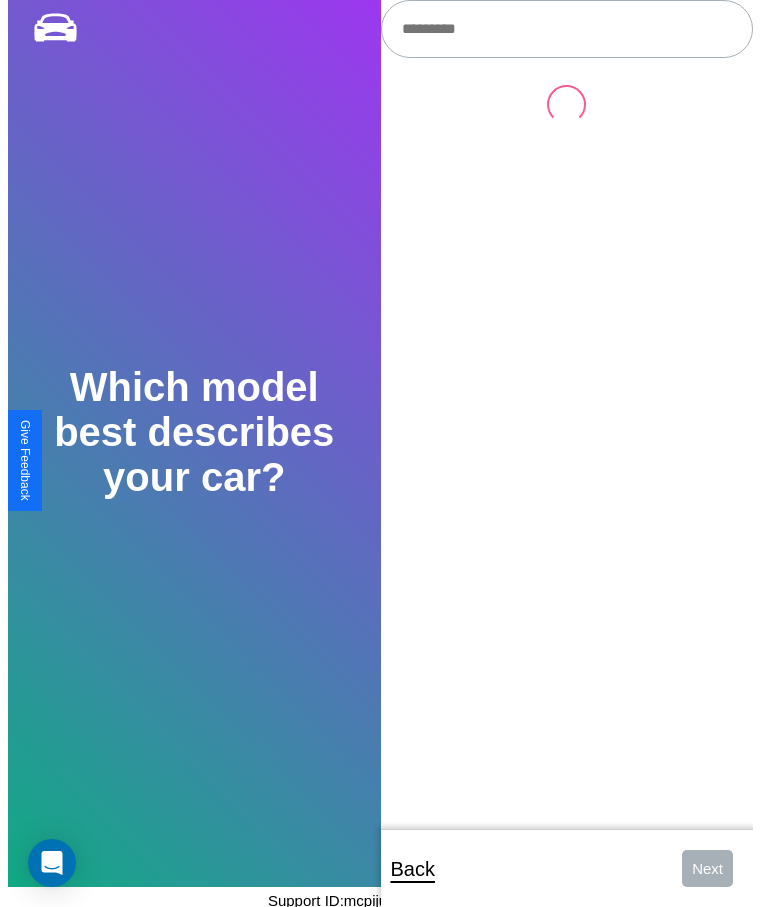 scroll, scrollTop: 0, scrollLeft: 0, axis: both 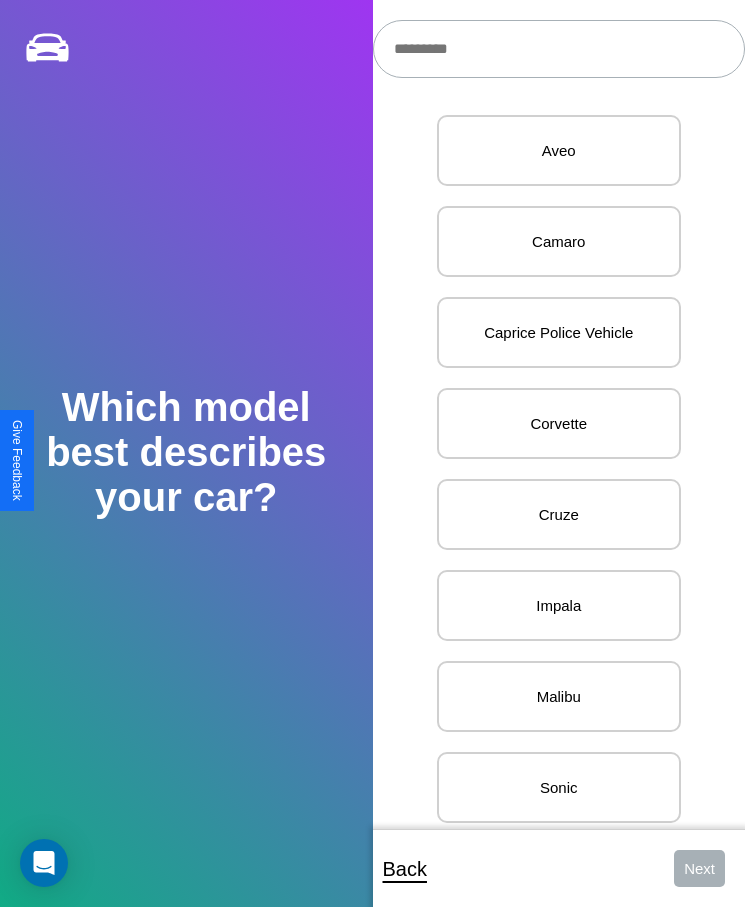 click at bounding box center [559, 49] 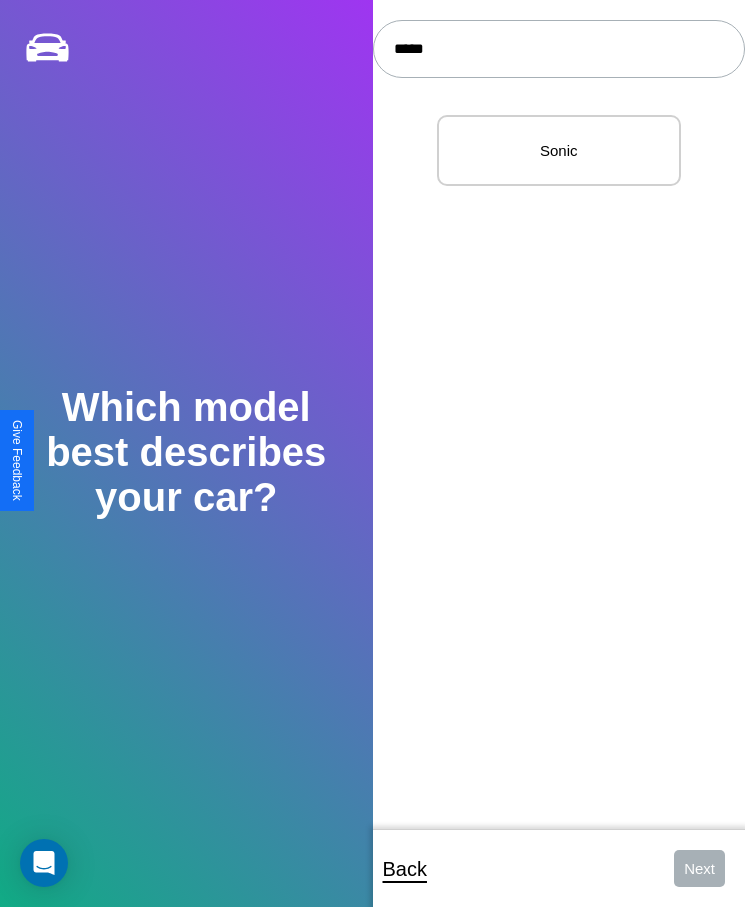type on "*****" 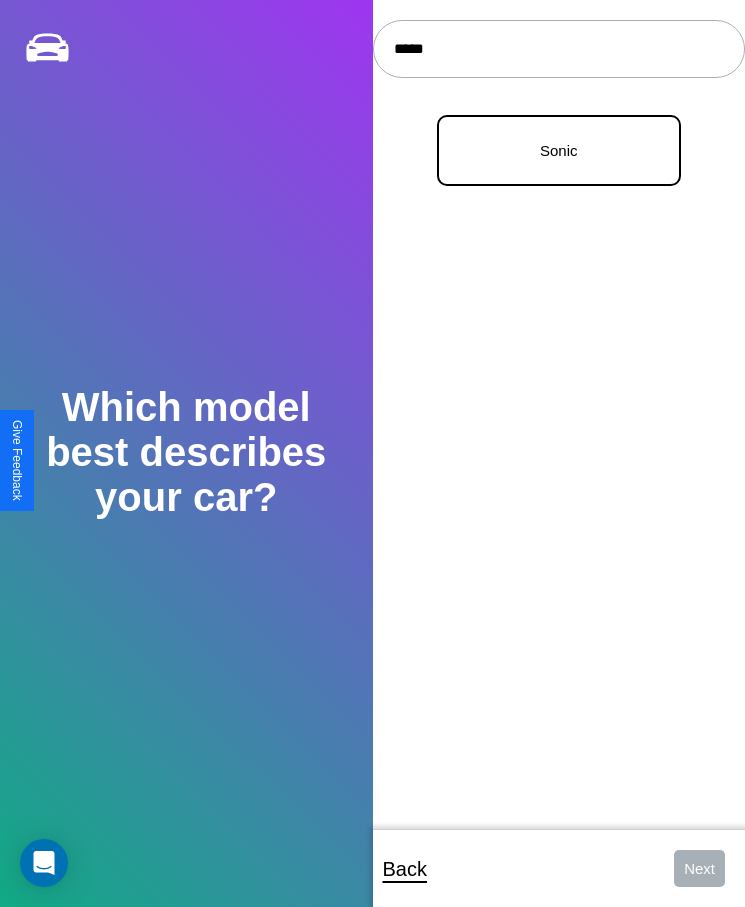 click on "Sonic" at bounding box center (559, 150) 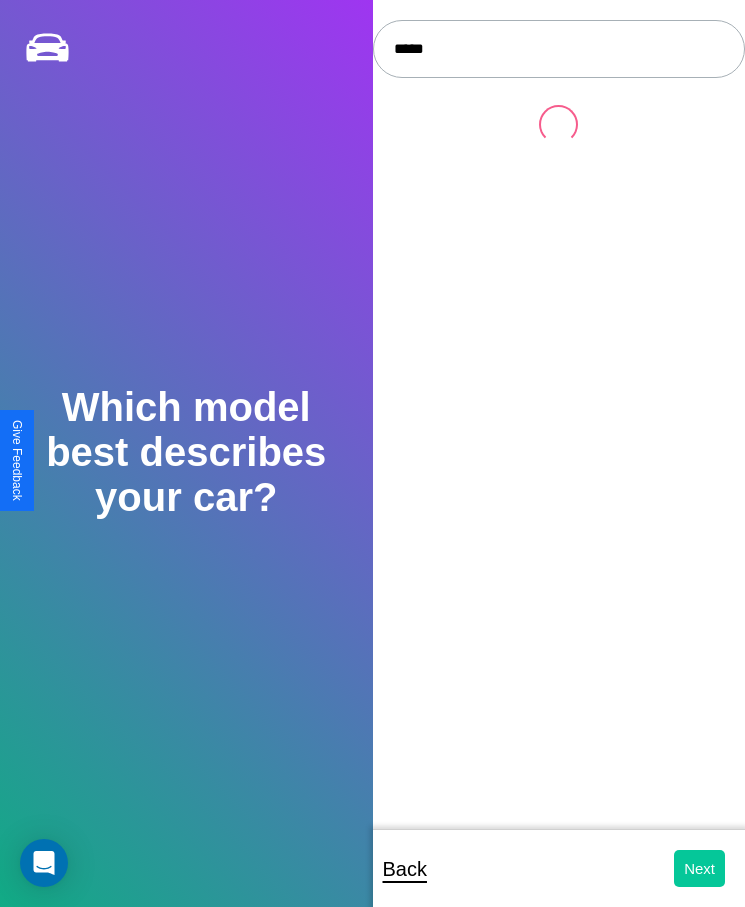 click on "Next" at bounding box center (699, 868) 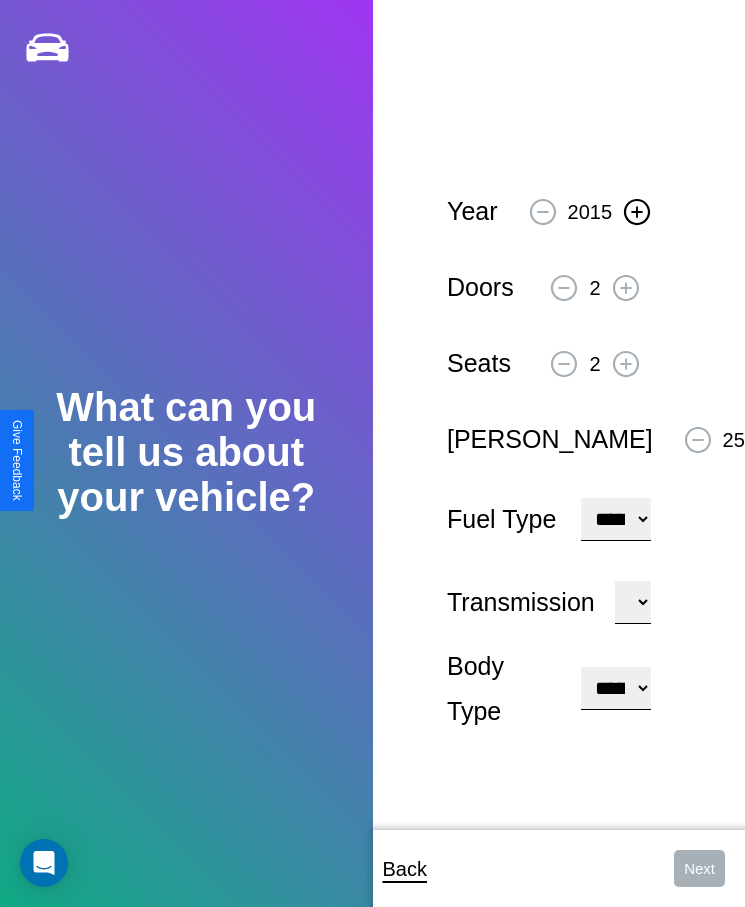 click 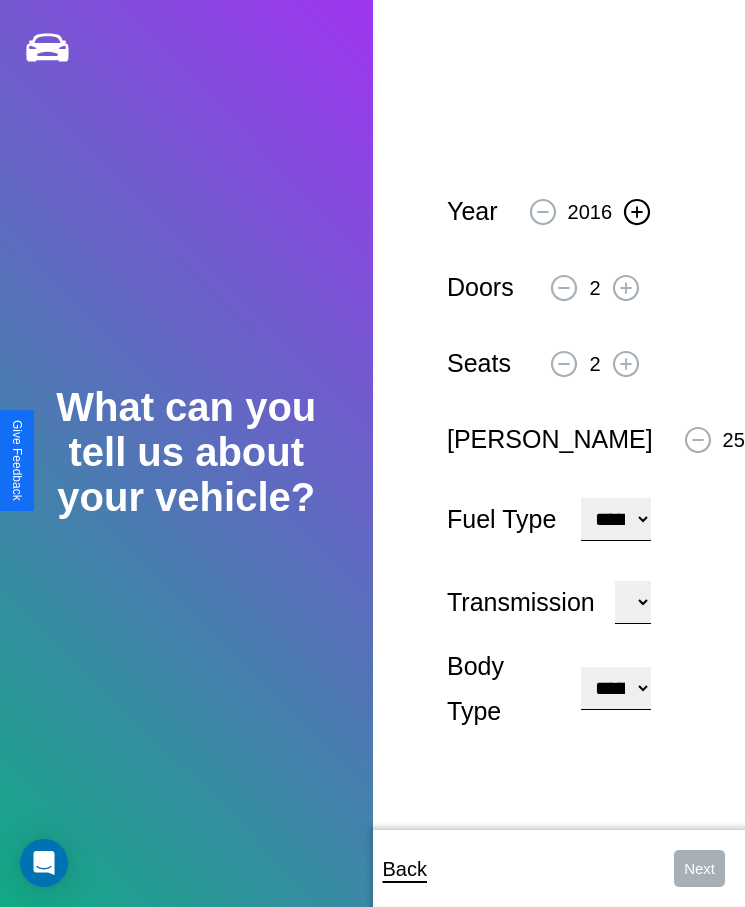 click 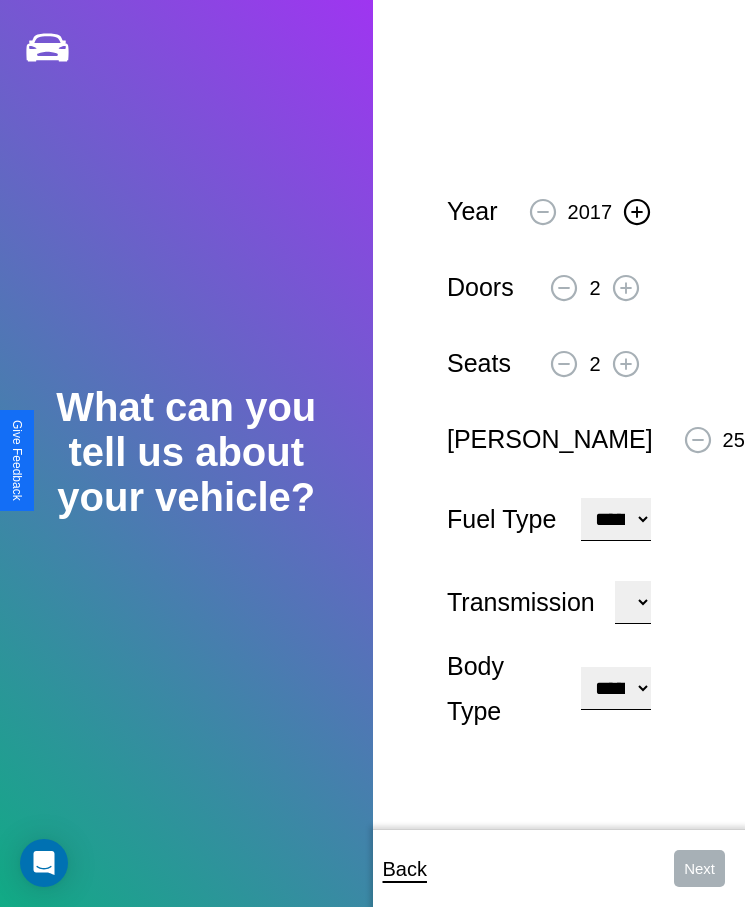 click 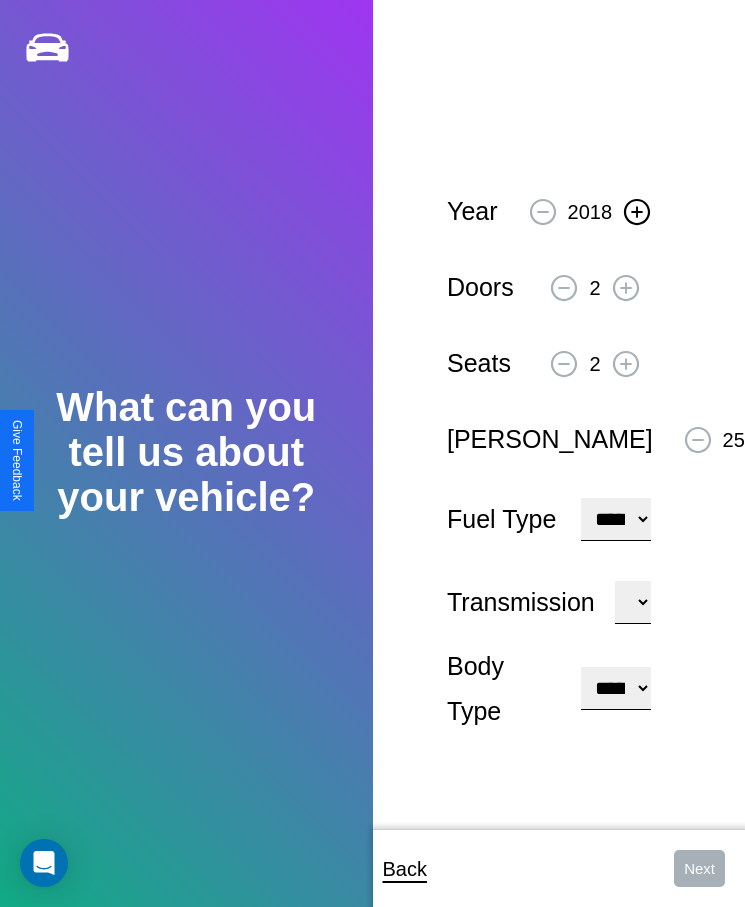 click 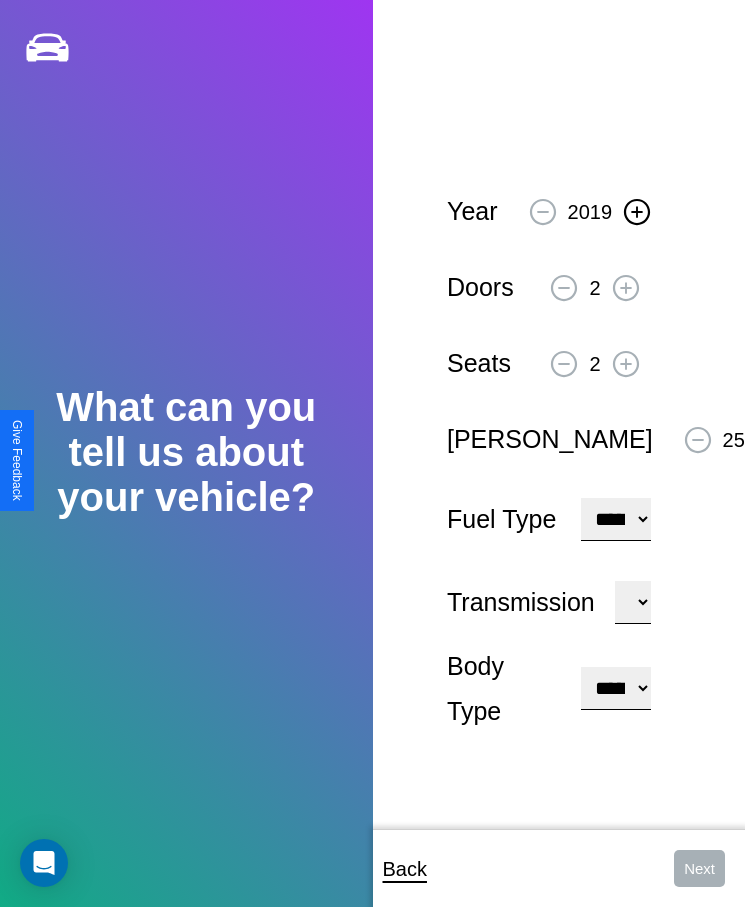 click 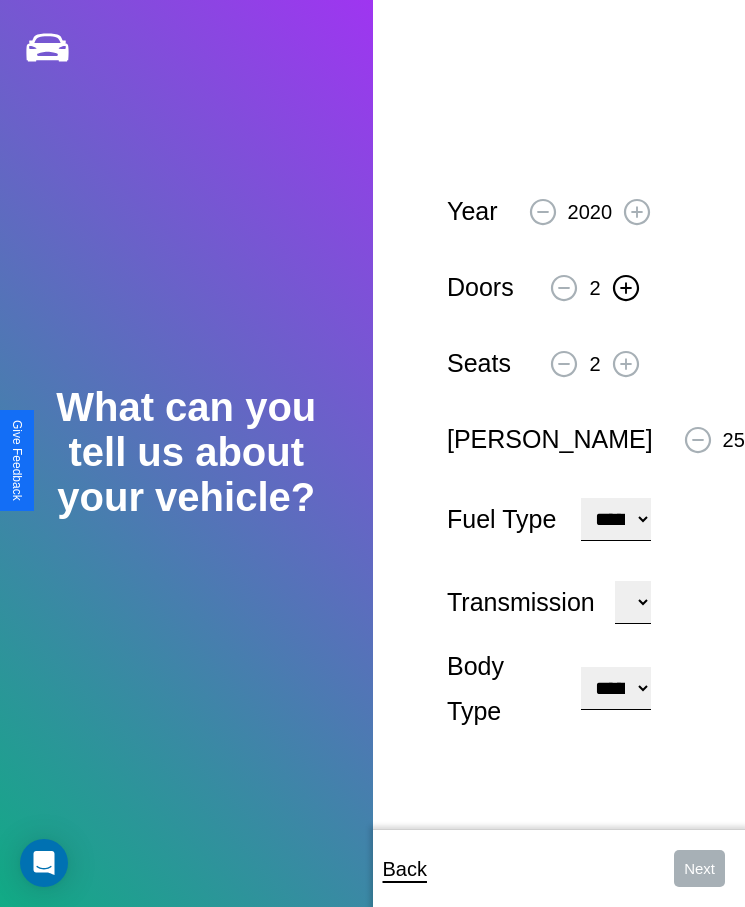 click 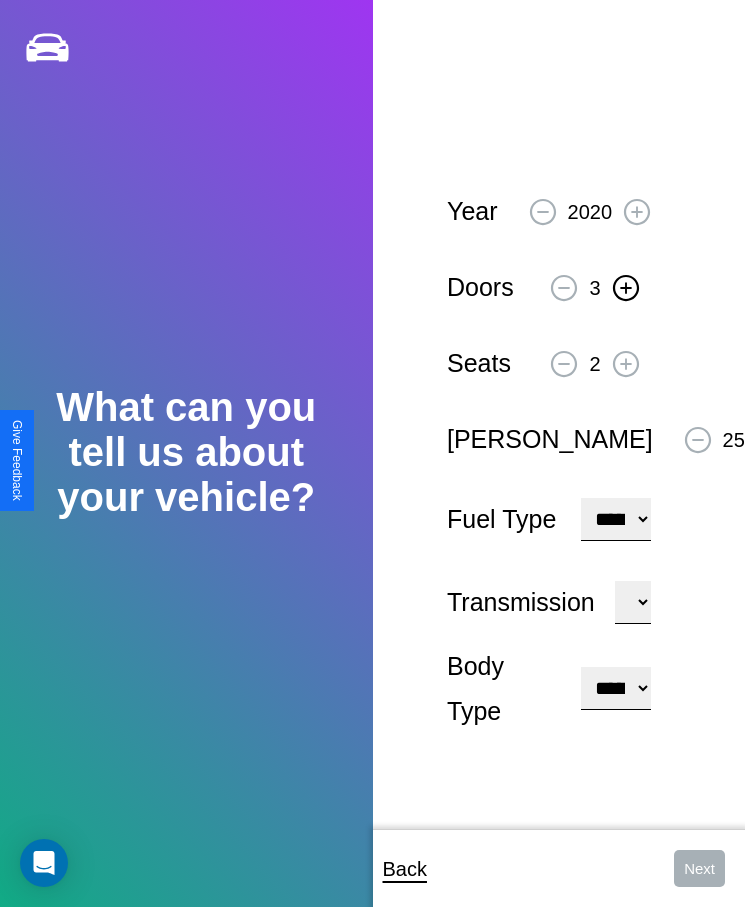 click 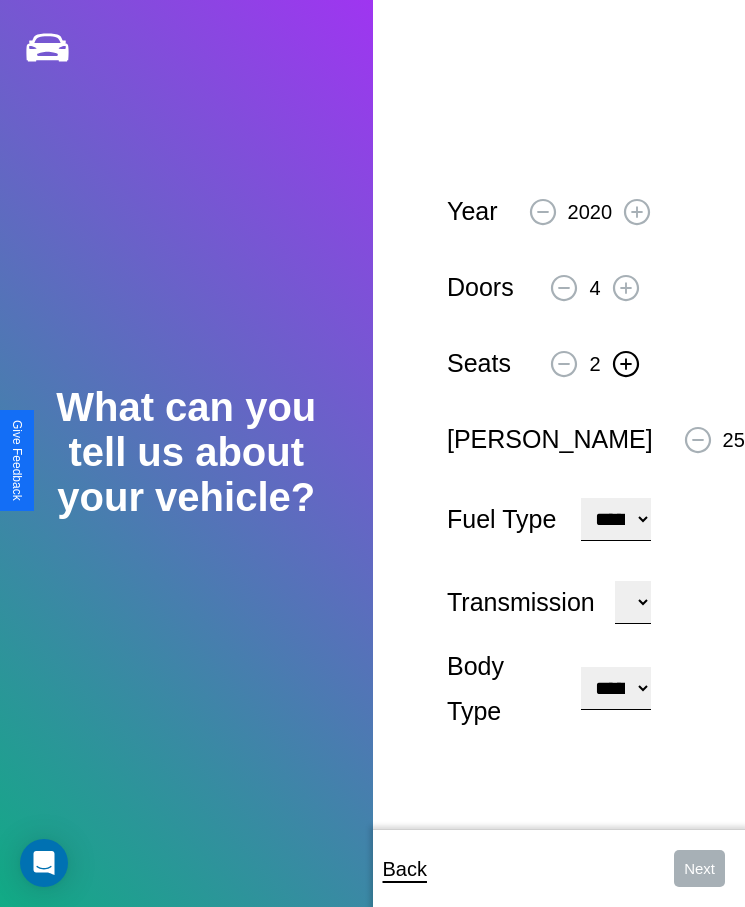 click 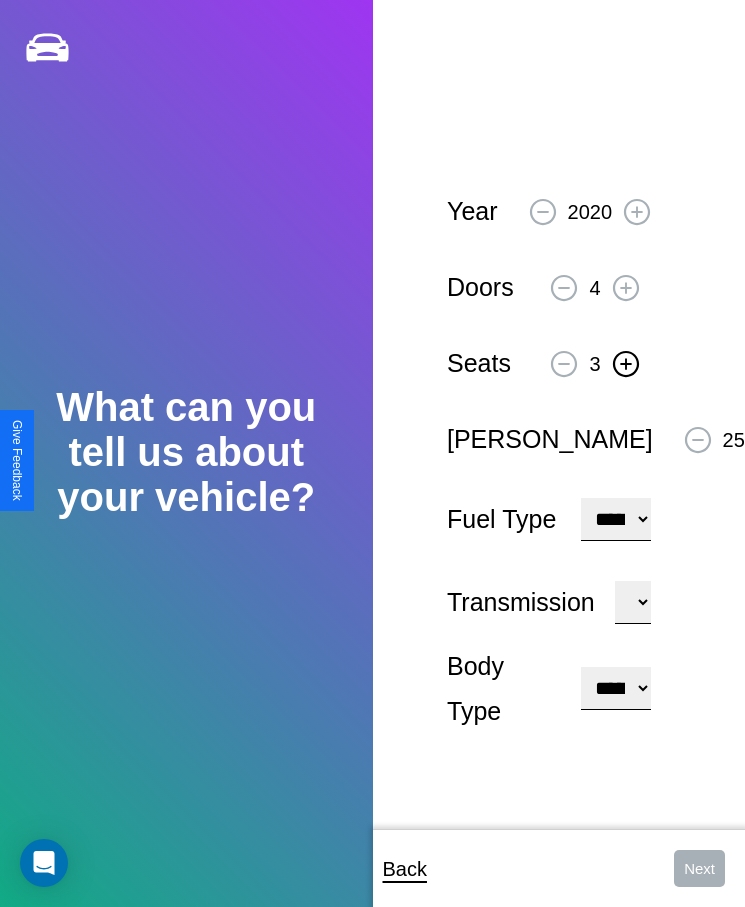 click 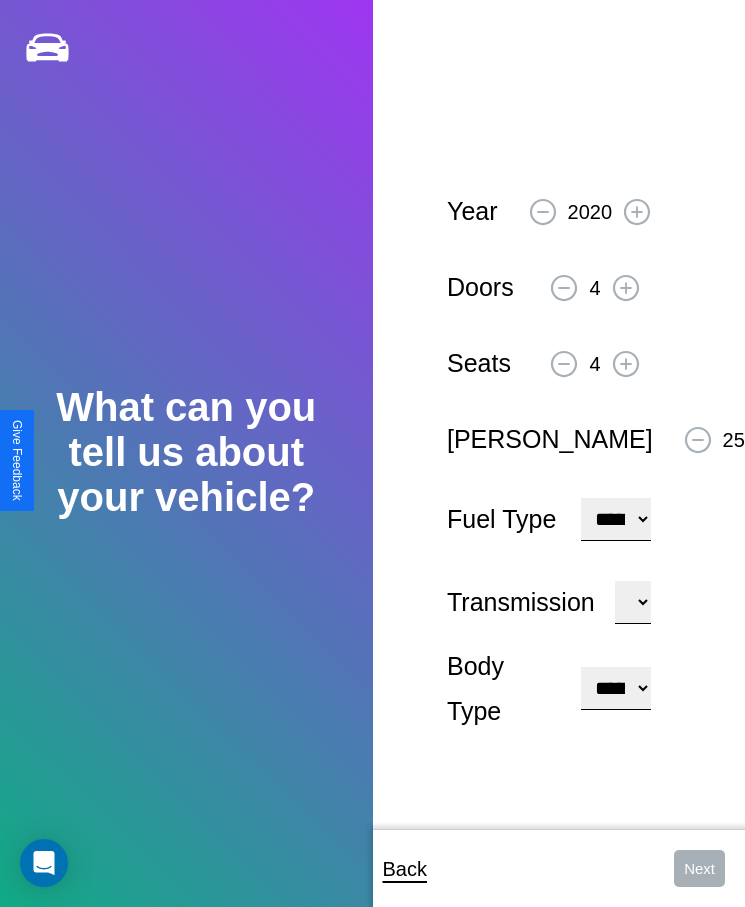 click 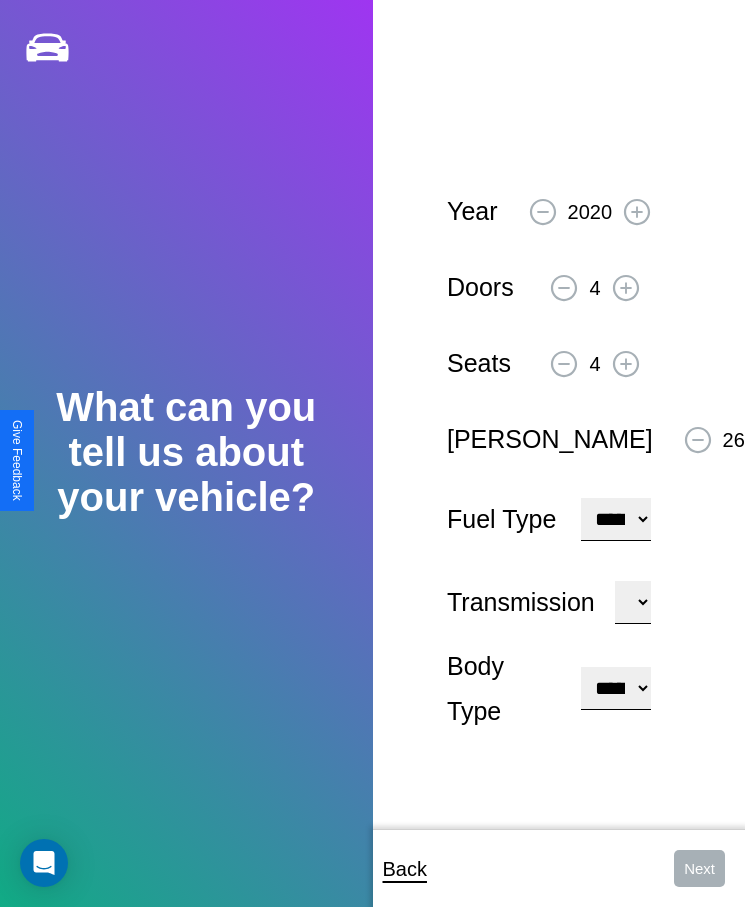 click 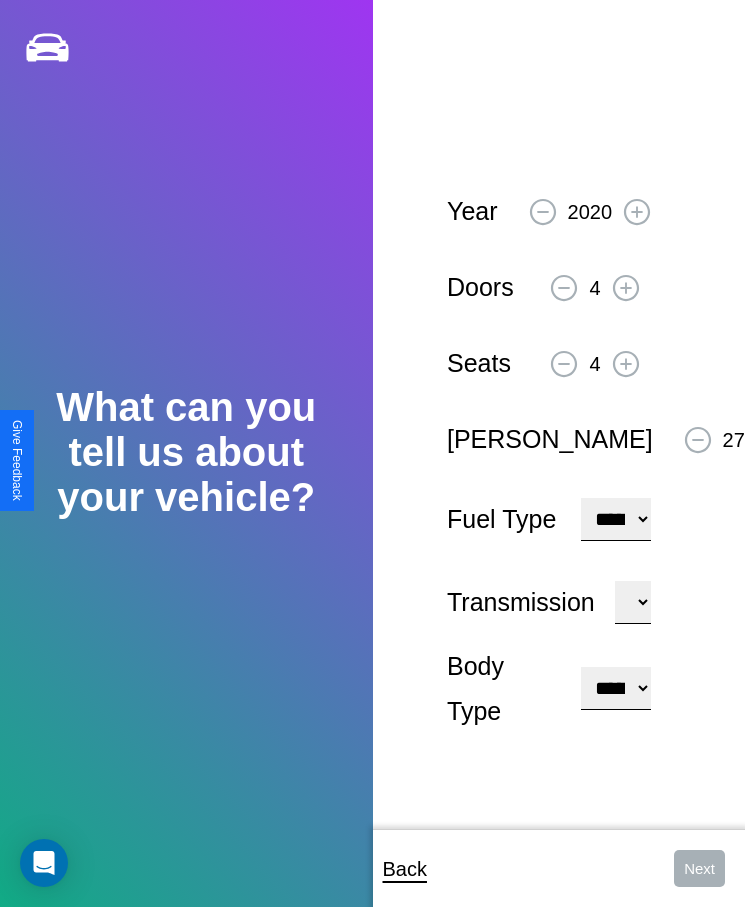 click 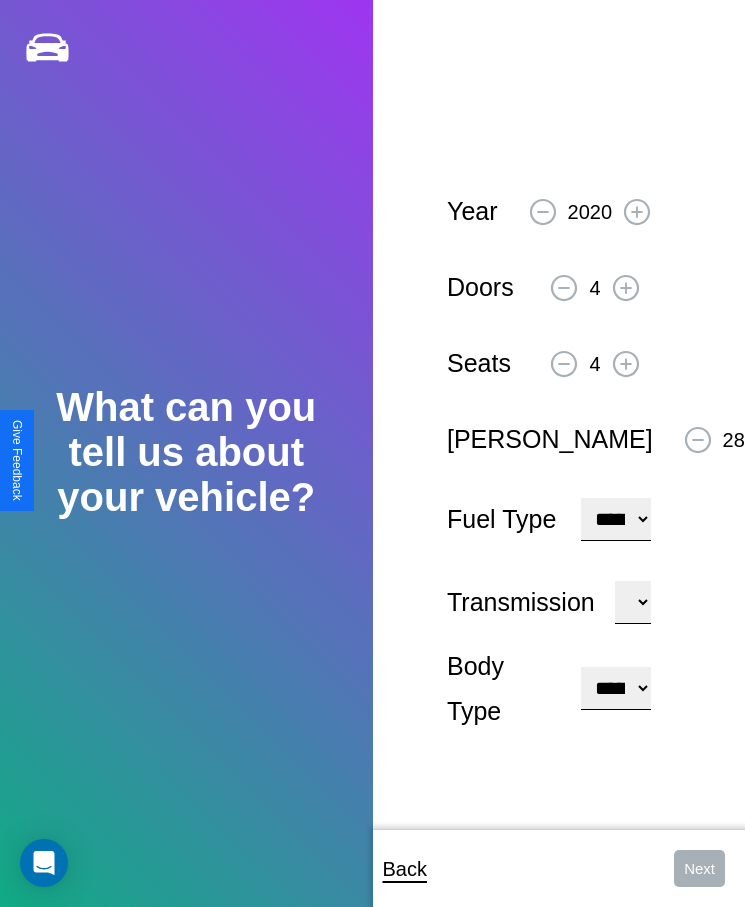 click 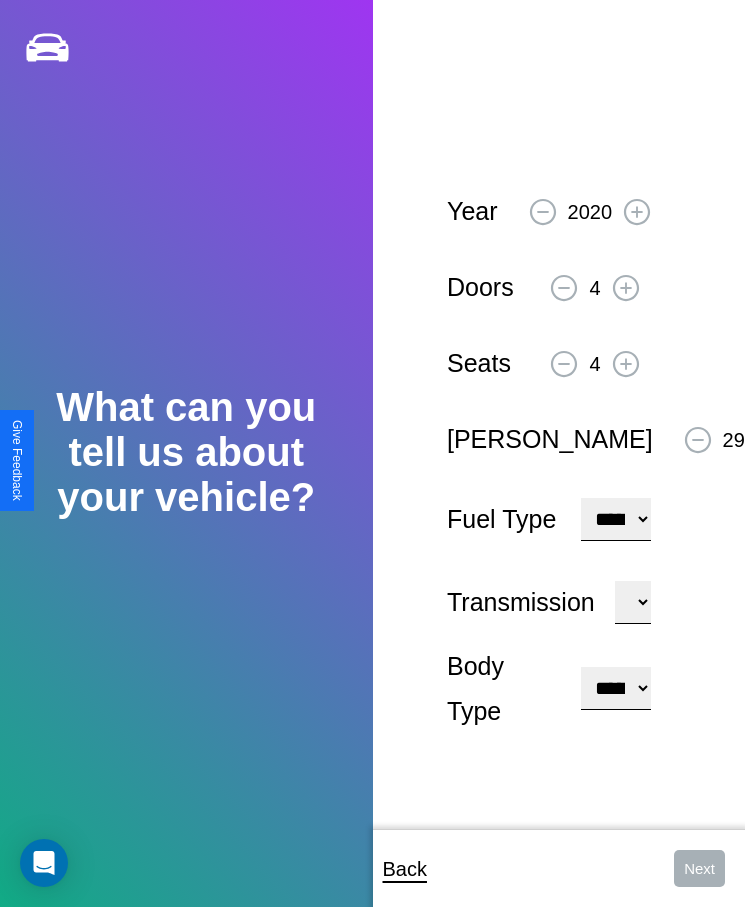 click 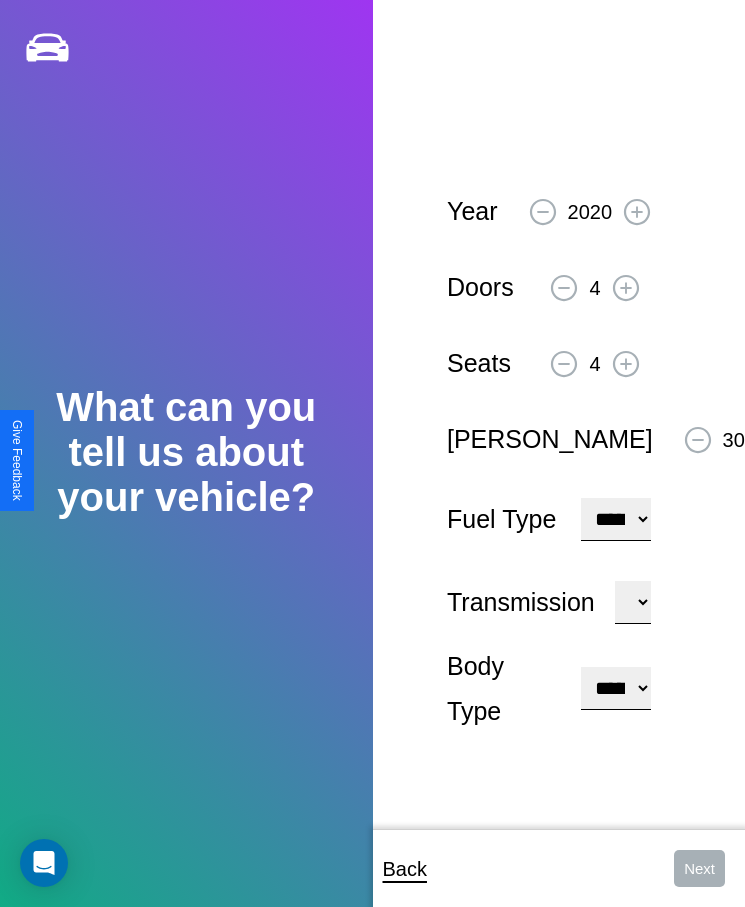 click 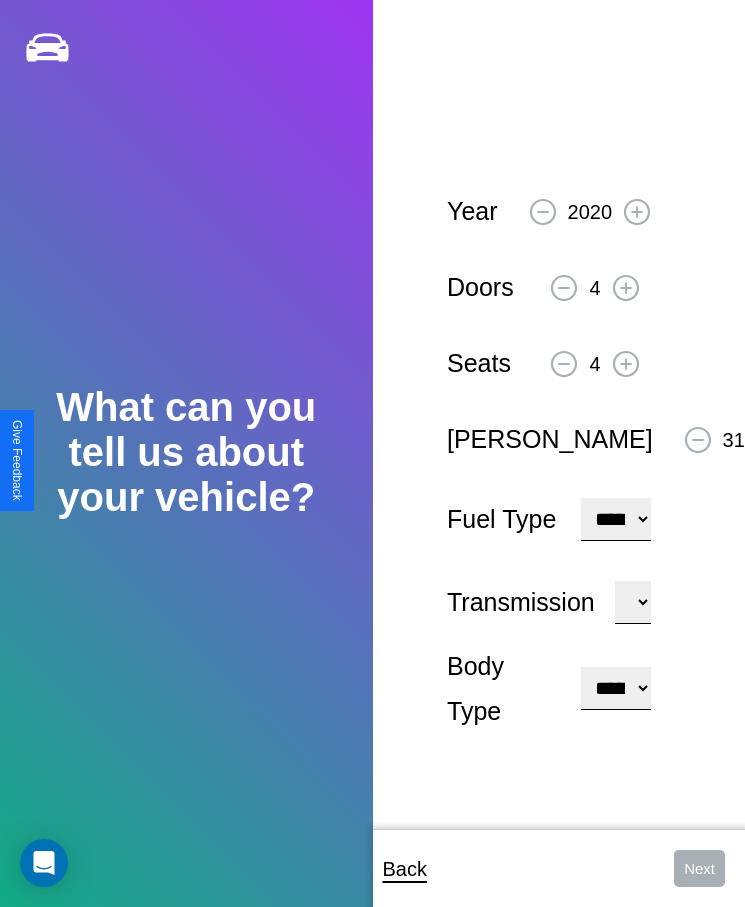 click 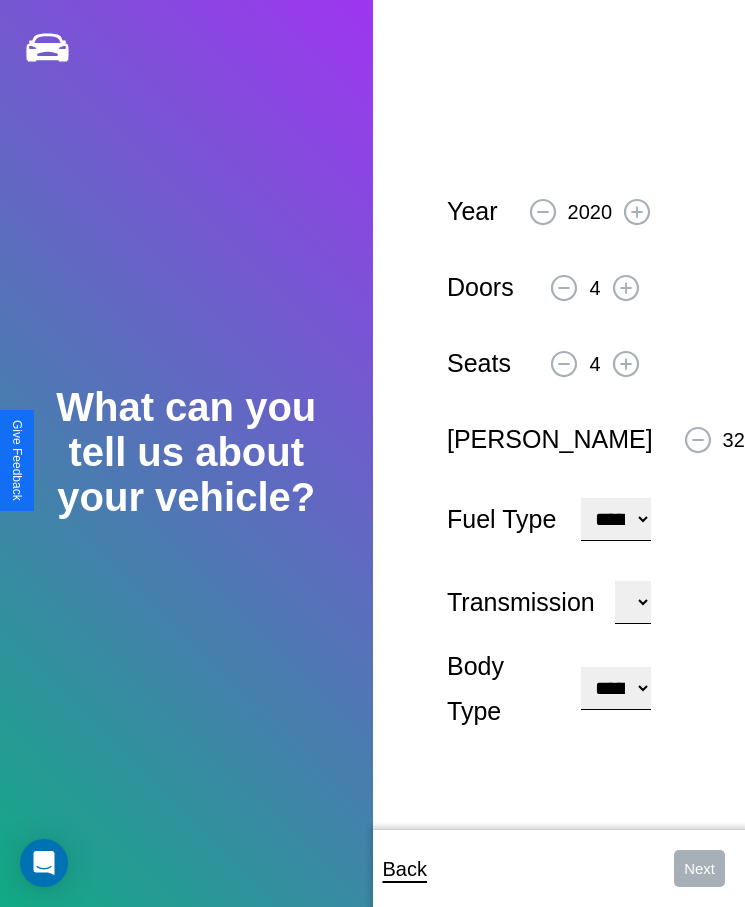 click 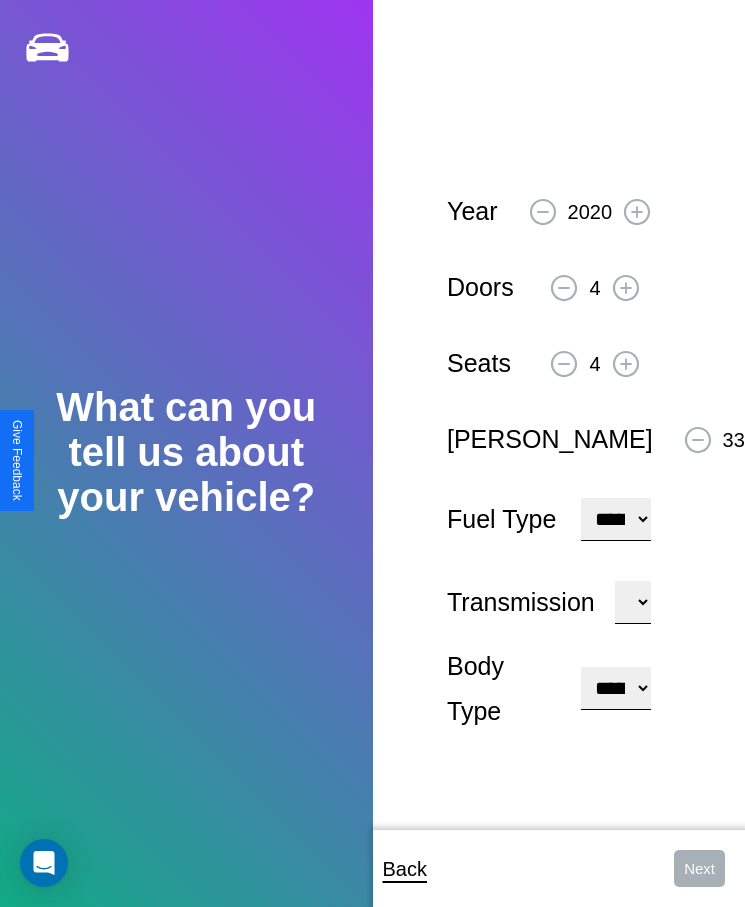 click 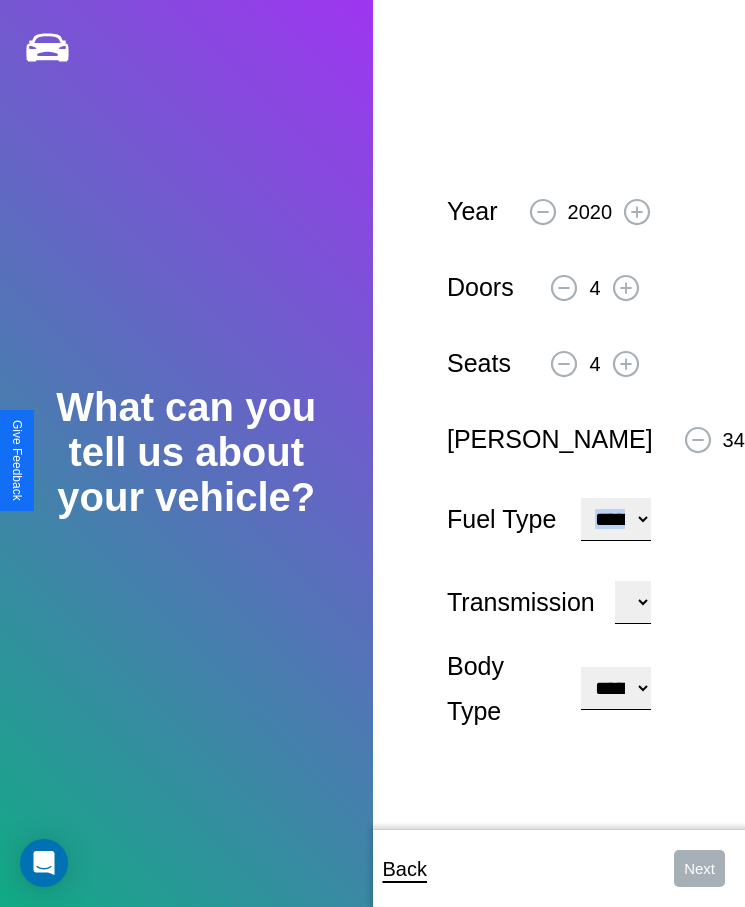 click on "**********" at bounding box center [615, 519] 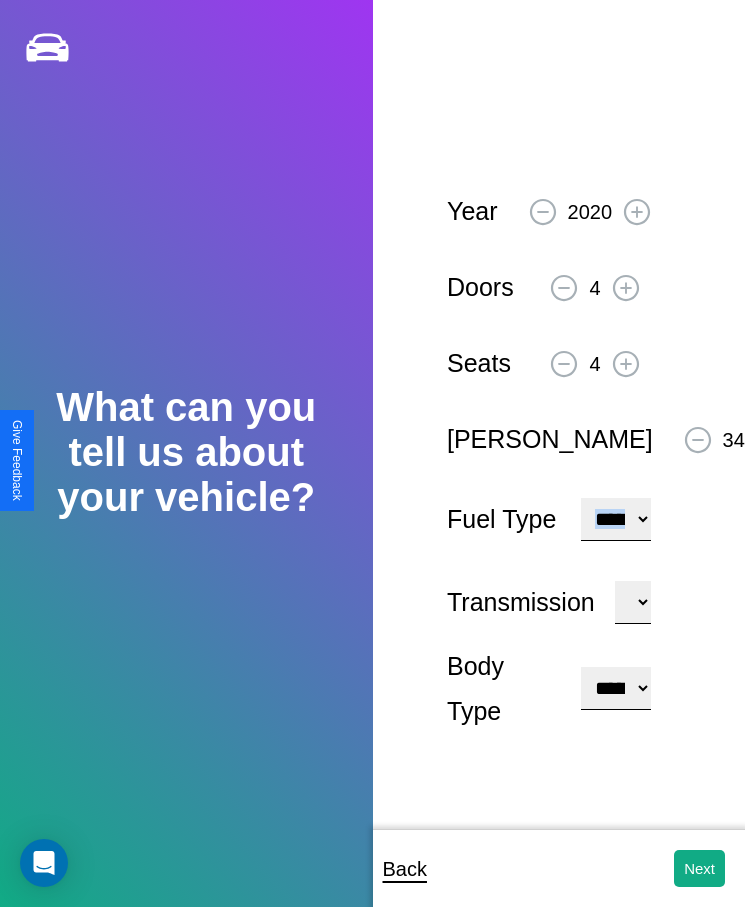 click on "**********" at bounding box center [615, 688] 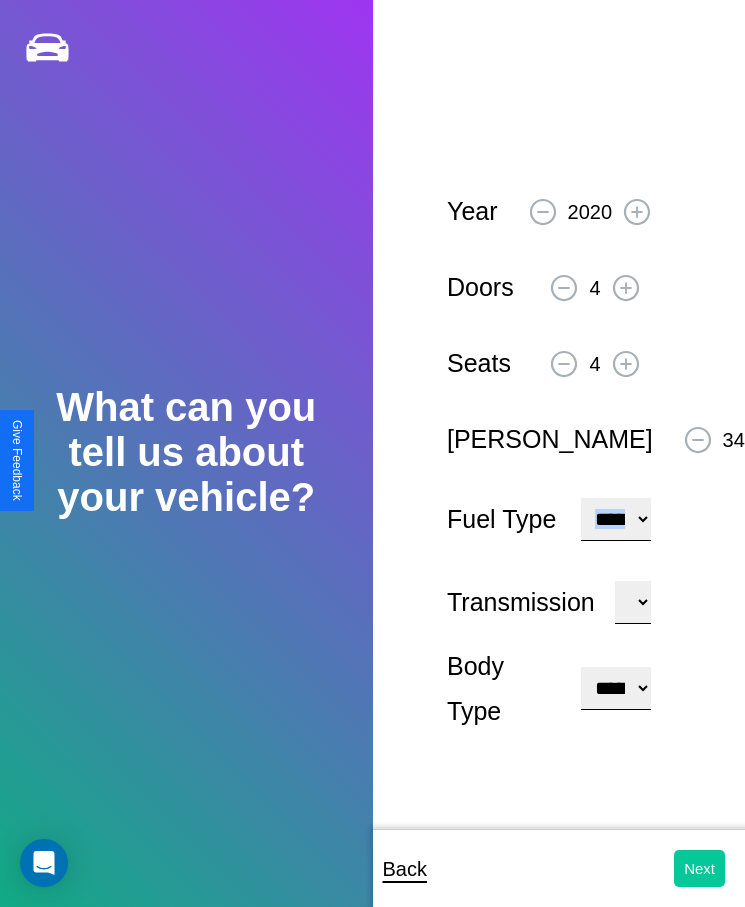 click on "Next" at bounding box center [699, 868] 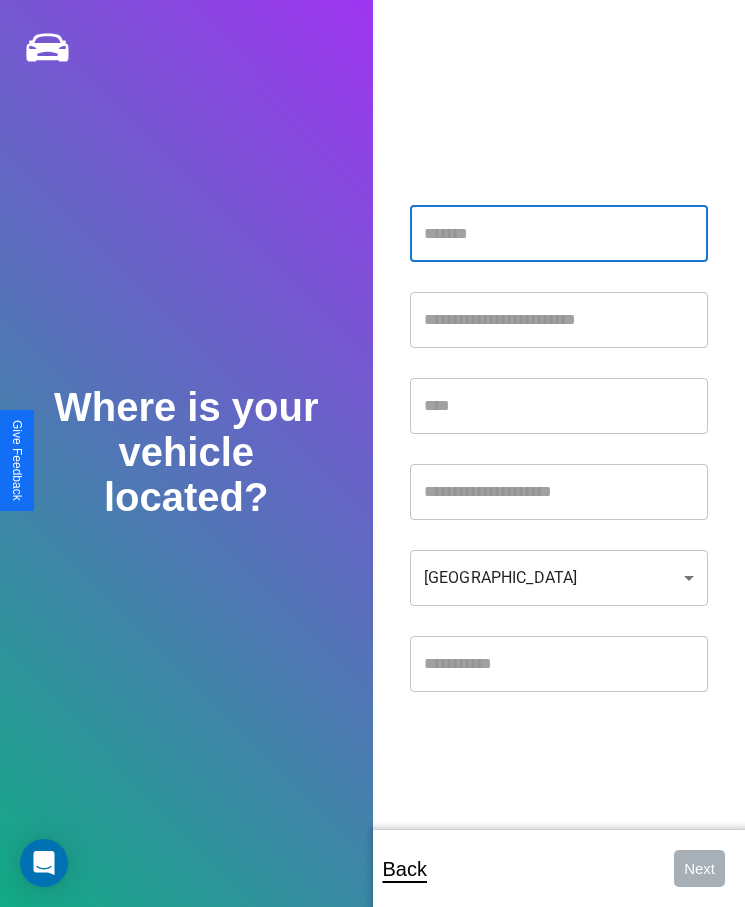 click at bounding box center (559, 234) 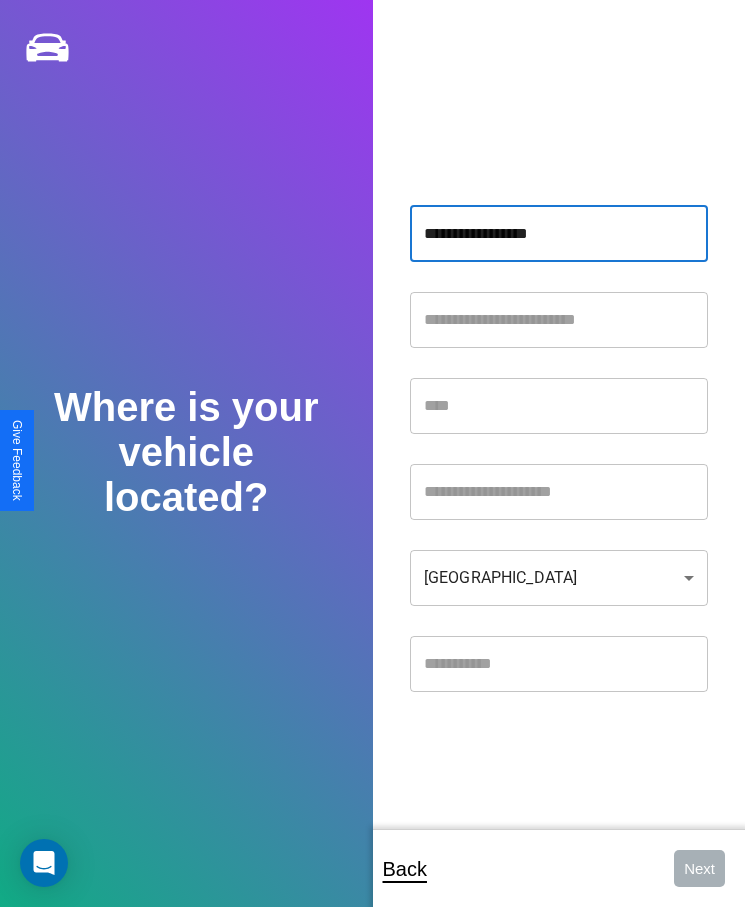 type on "**********" 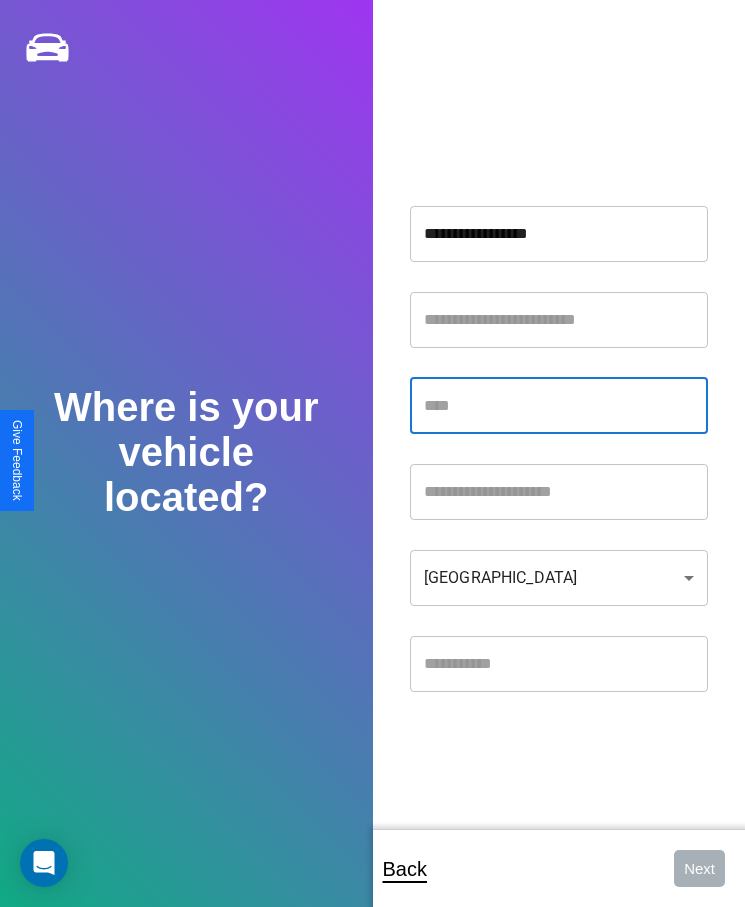 click at bounding box center (559, 406) 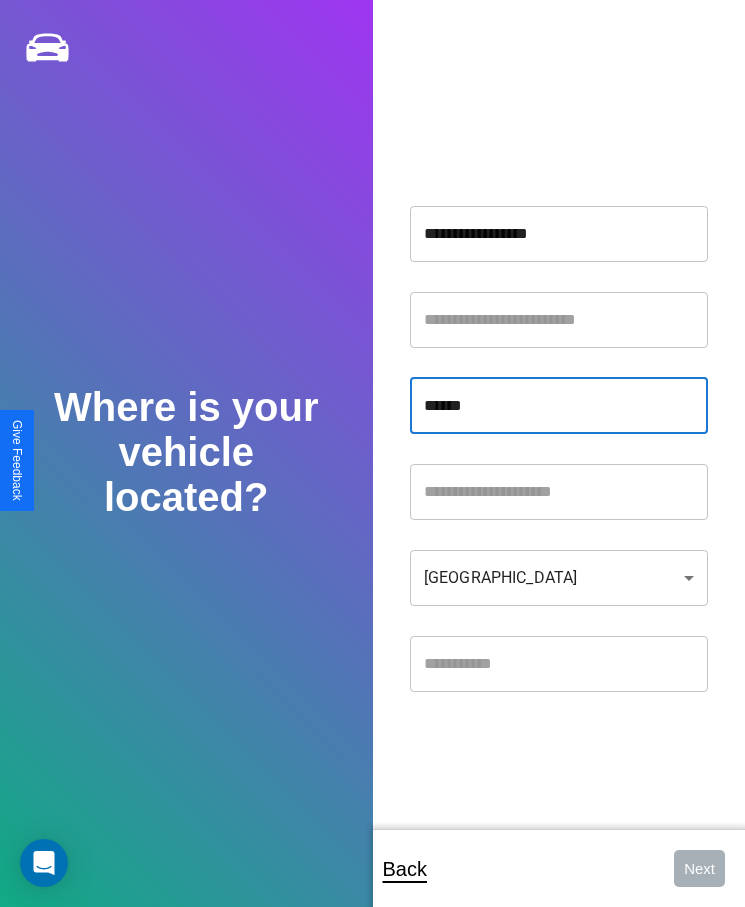type on "******" 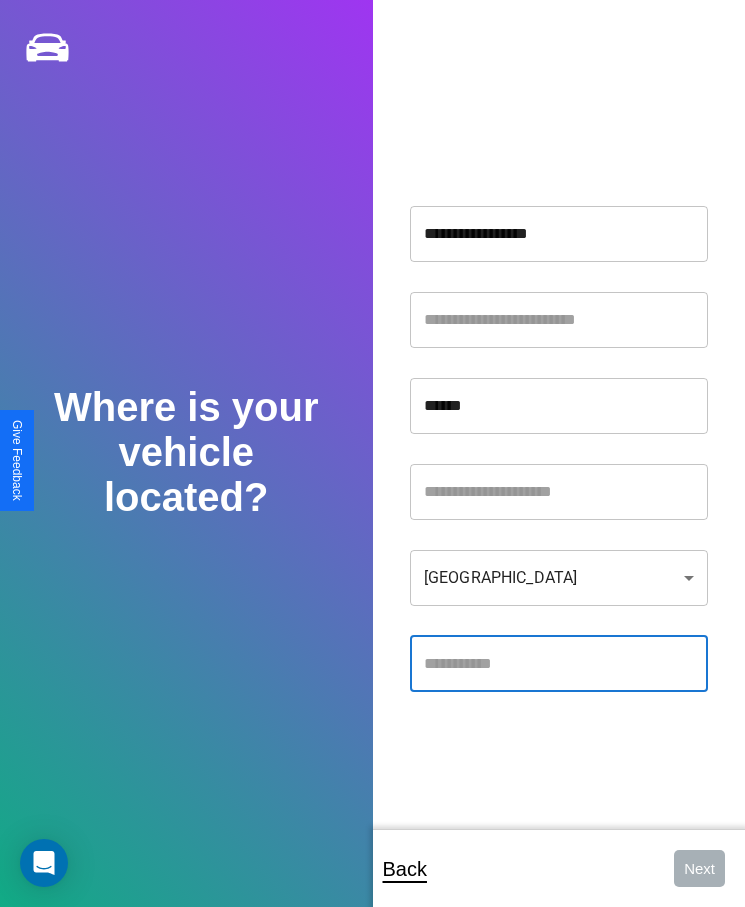 click at bounding box center (559, 664) 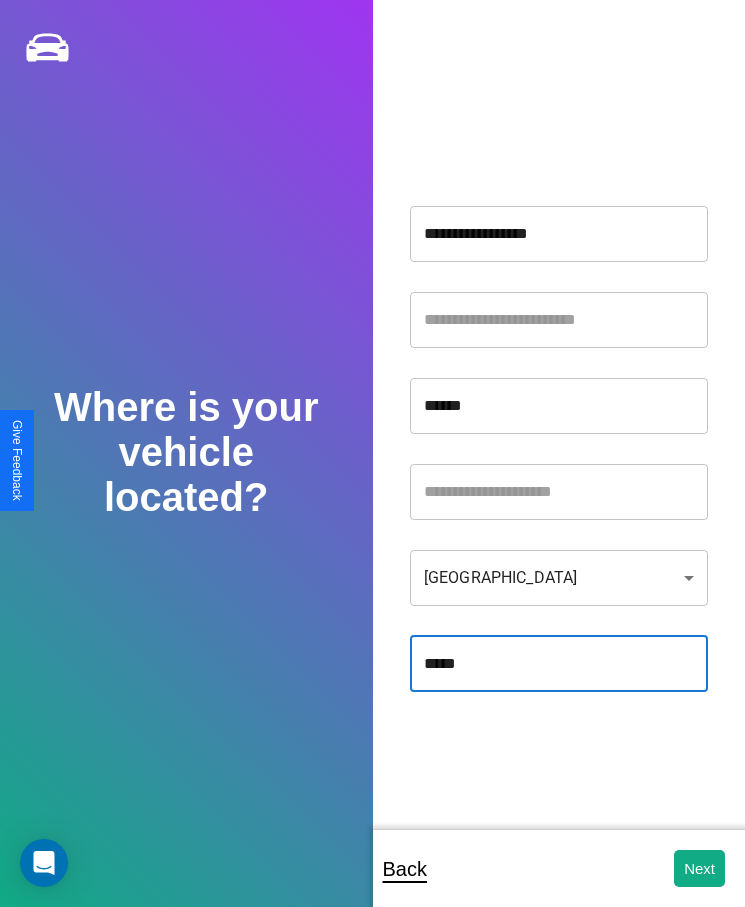 type on "*****" 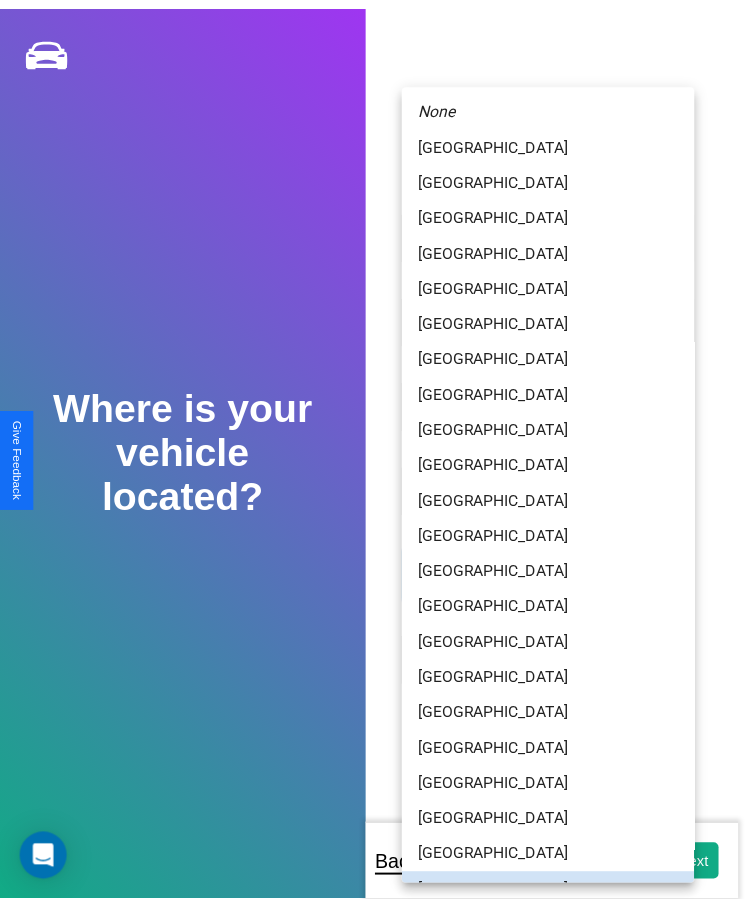 scroll, scrollTop: 25, scrollLeft: 0, axis: vertical 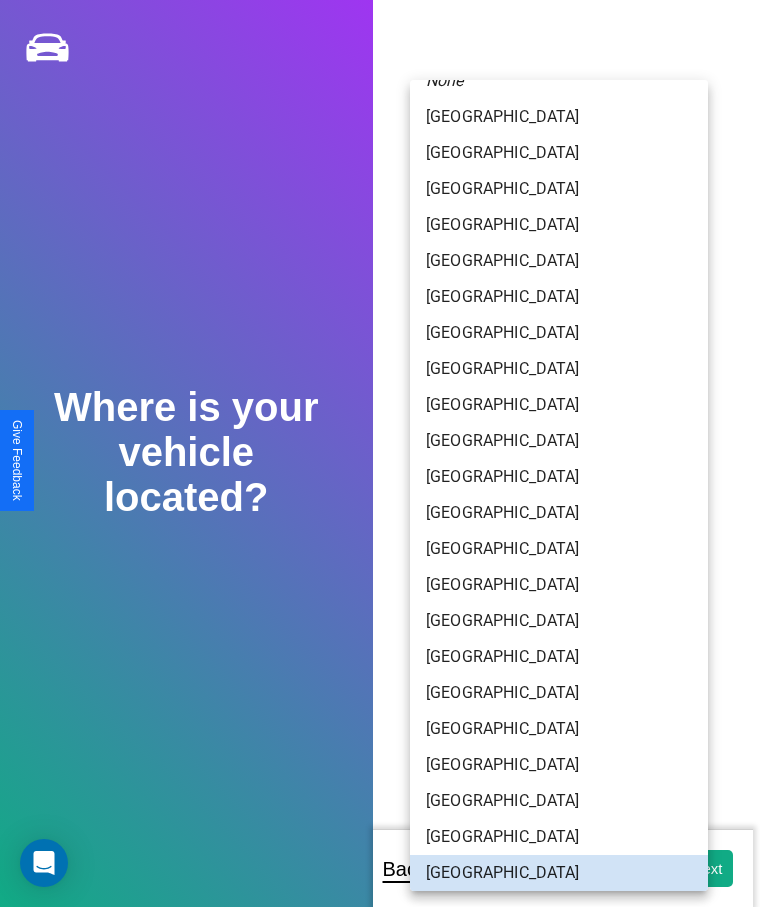 click on "[GEOGRAPHIC_DATA]" at bounding box center (559, 837) 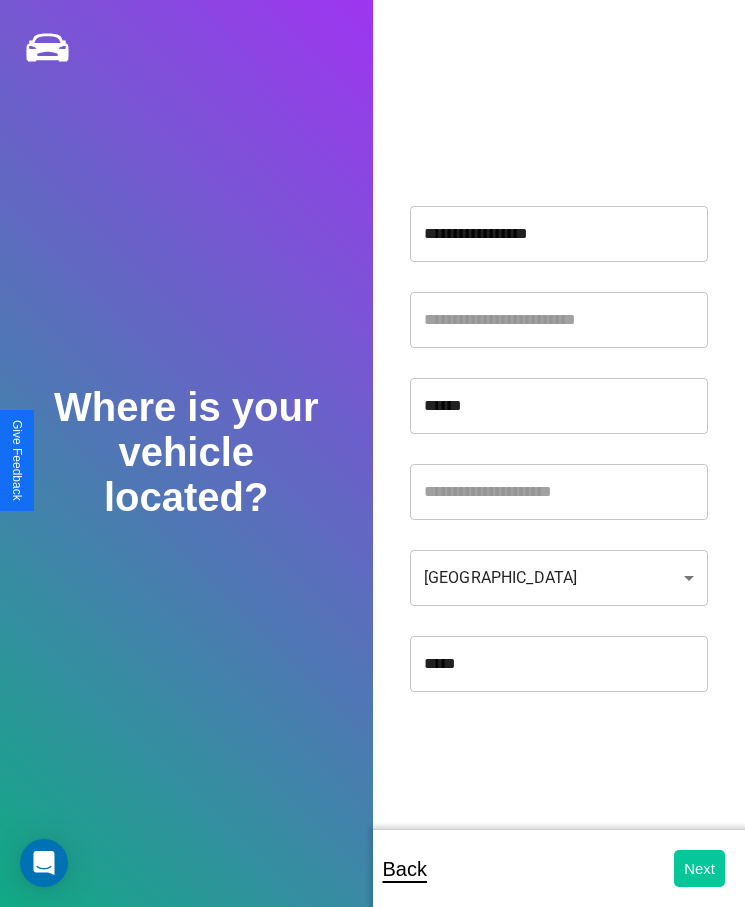 click on "Next" at bounding box center [699, 868] 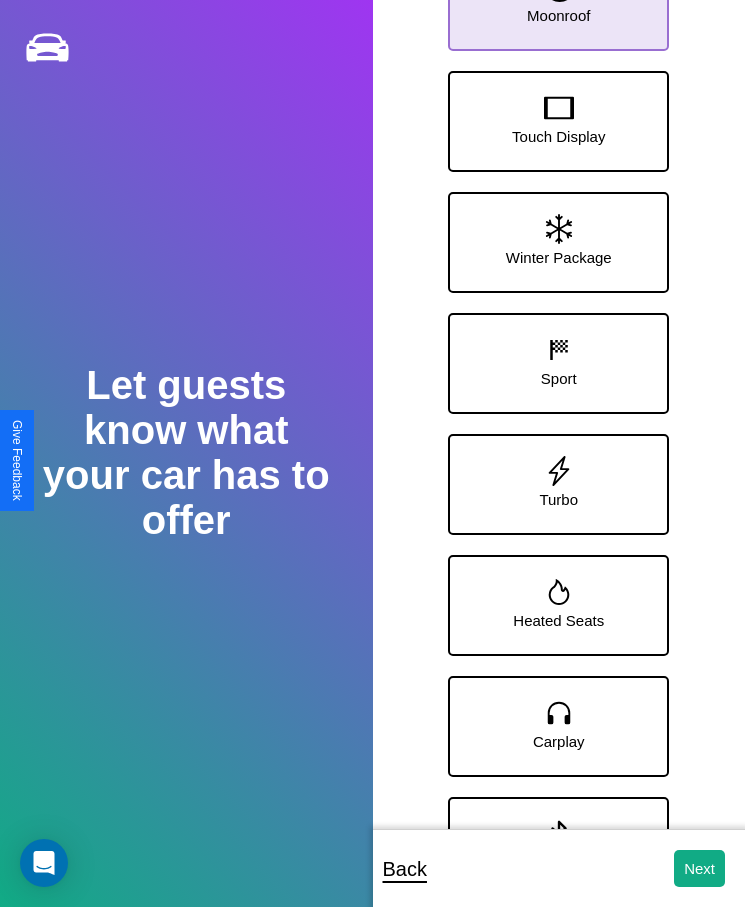 click on "Moonroof" at bounding box center [558, 15] 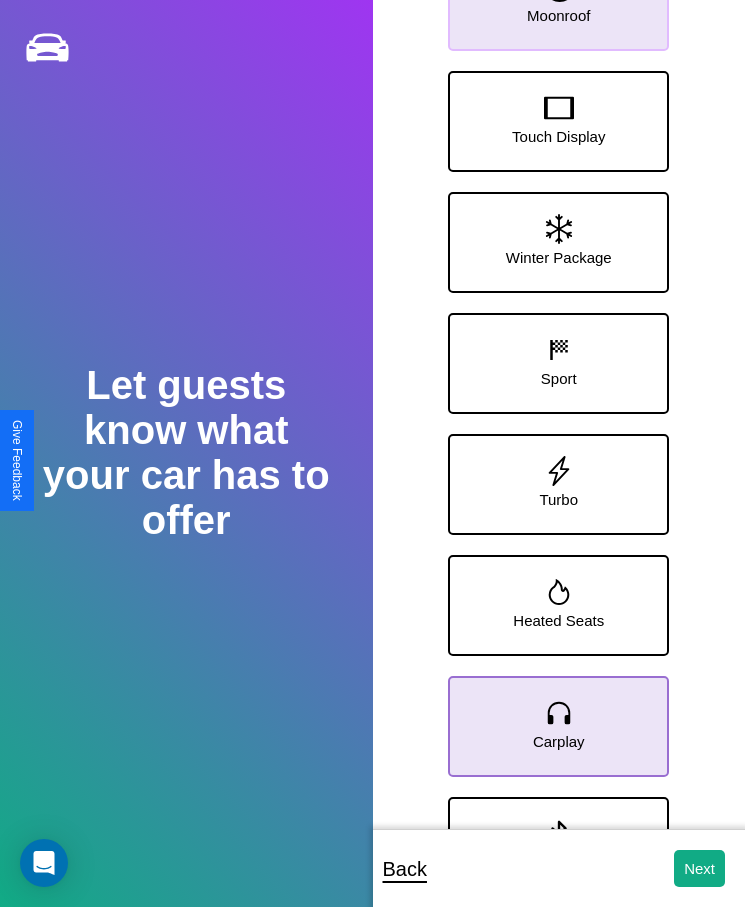 click 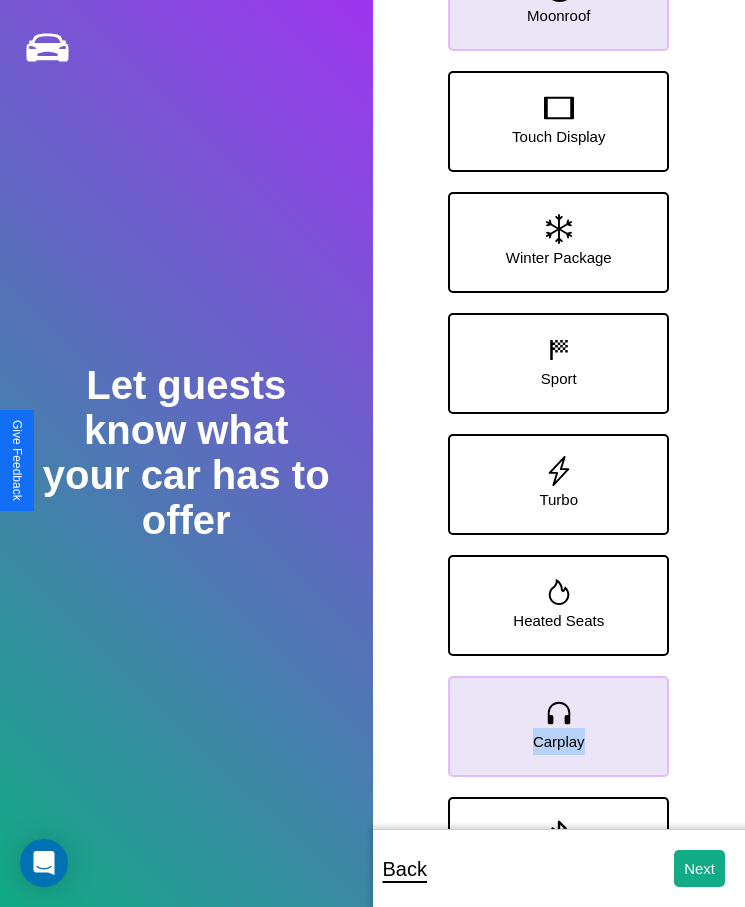 scroll, scrollTop: 159, scrollLeft: 0, axis: vertical 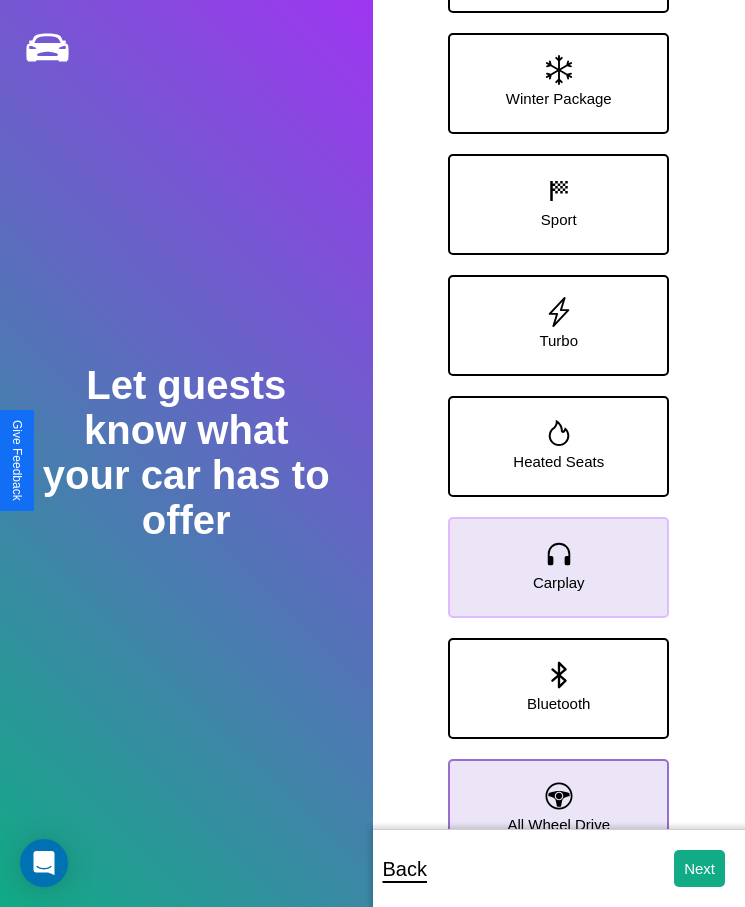 click 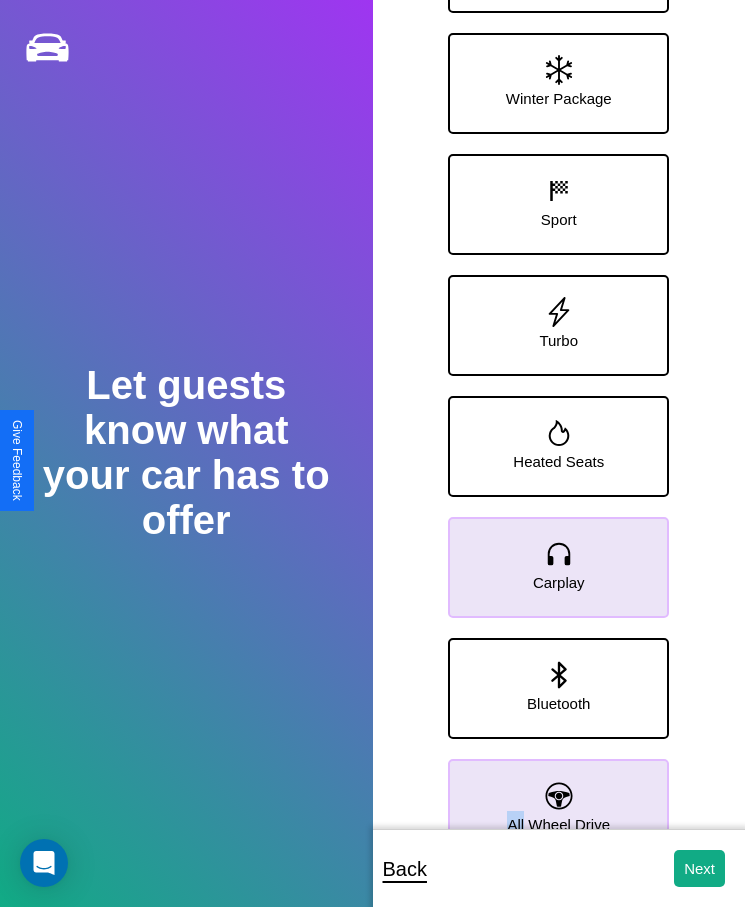 scroll, scrollTop: 0, scrollLeft: 0, axis: both 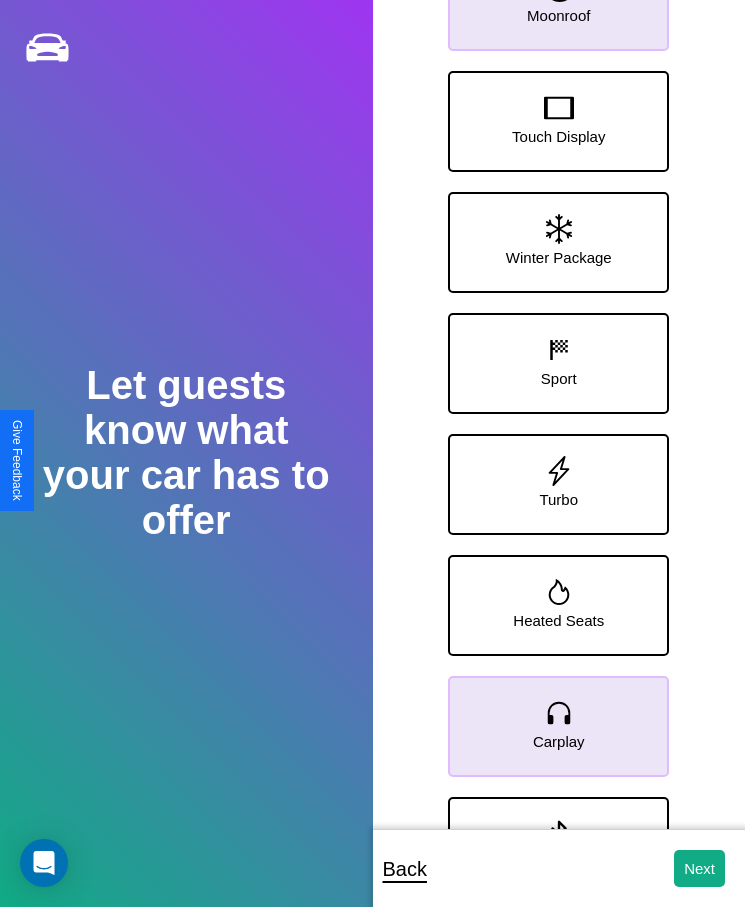 click on "Moonroof" at bounding box center (558, 15) 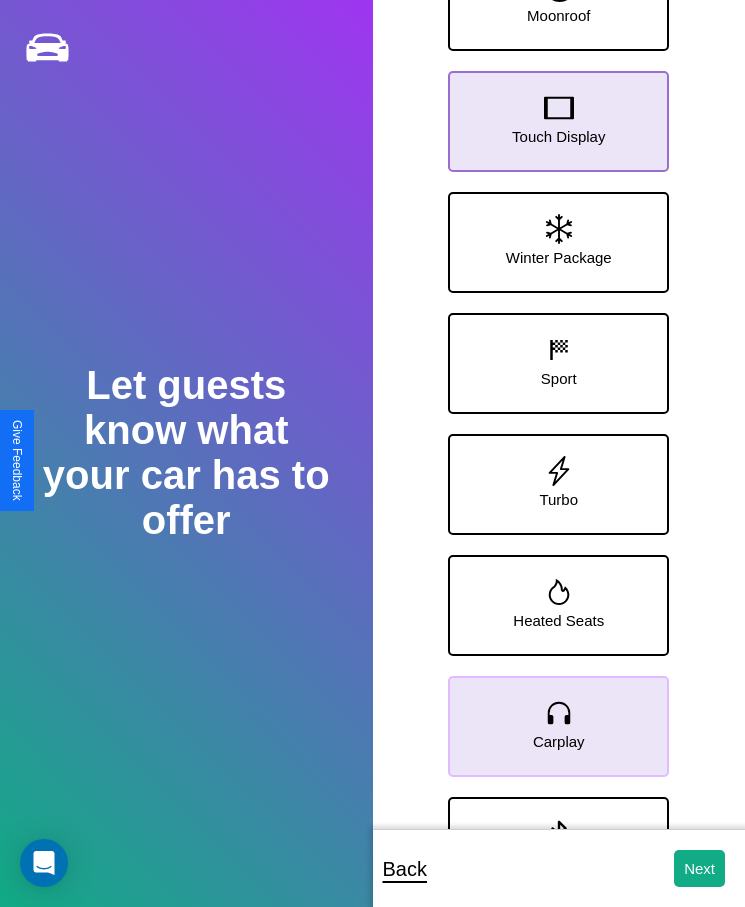 click 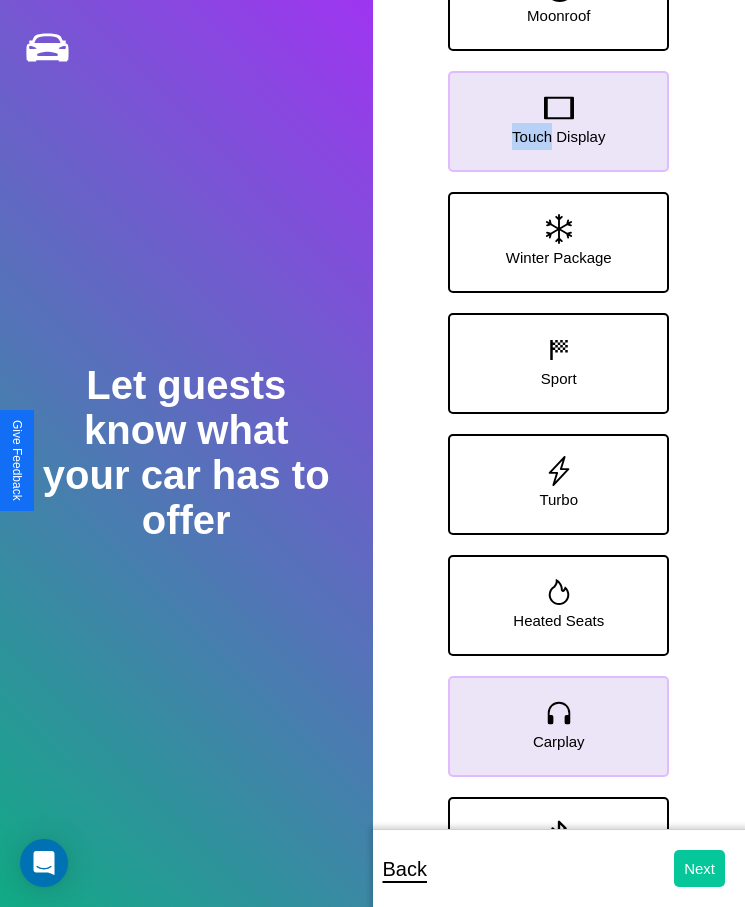 click on "Next" at bounding box center (699, 868) 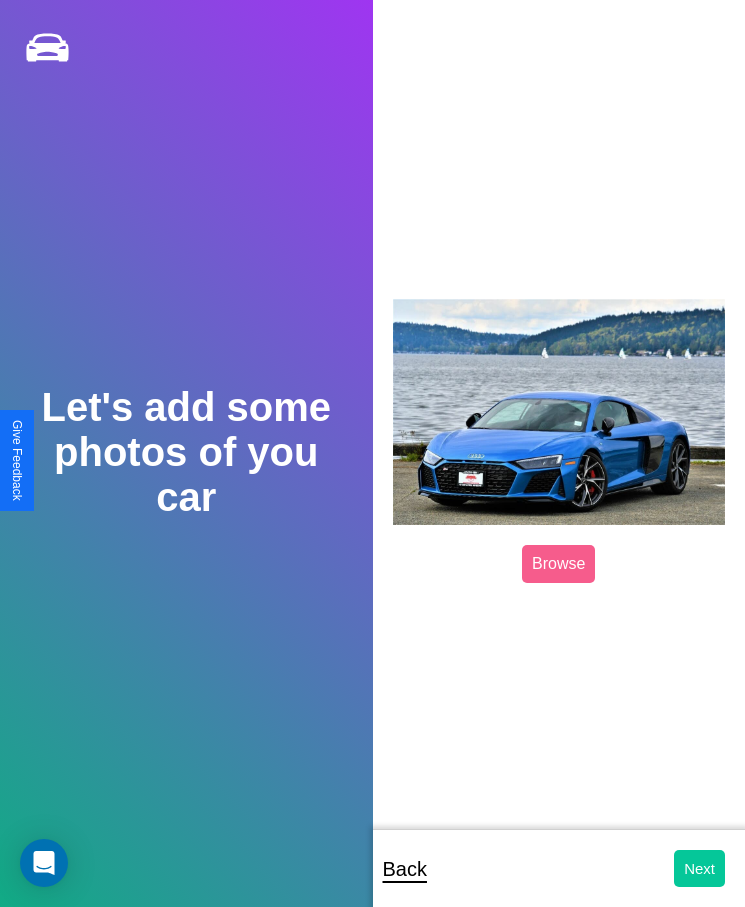 click on "Next" at bounding box center [699, 868] 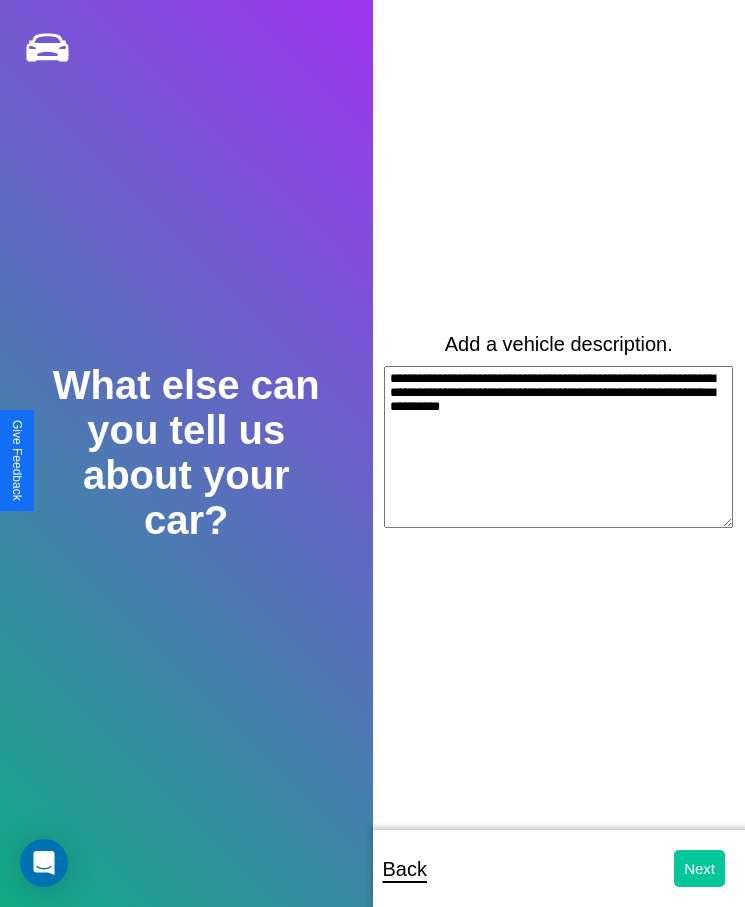 type on "**********" 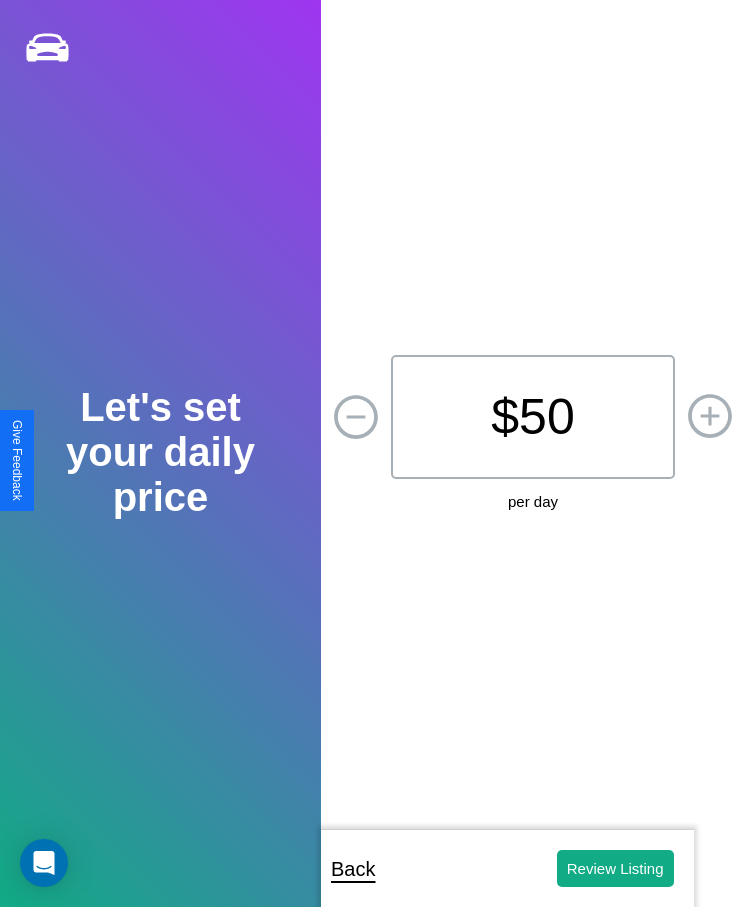 click on "$ 50" at bounding box center [533, 417] 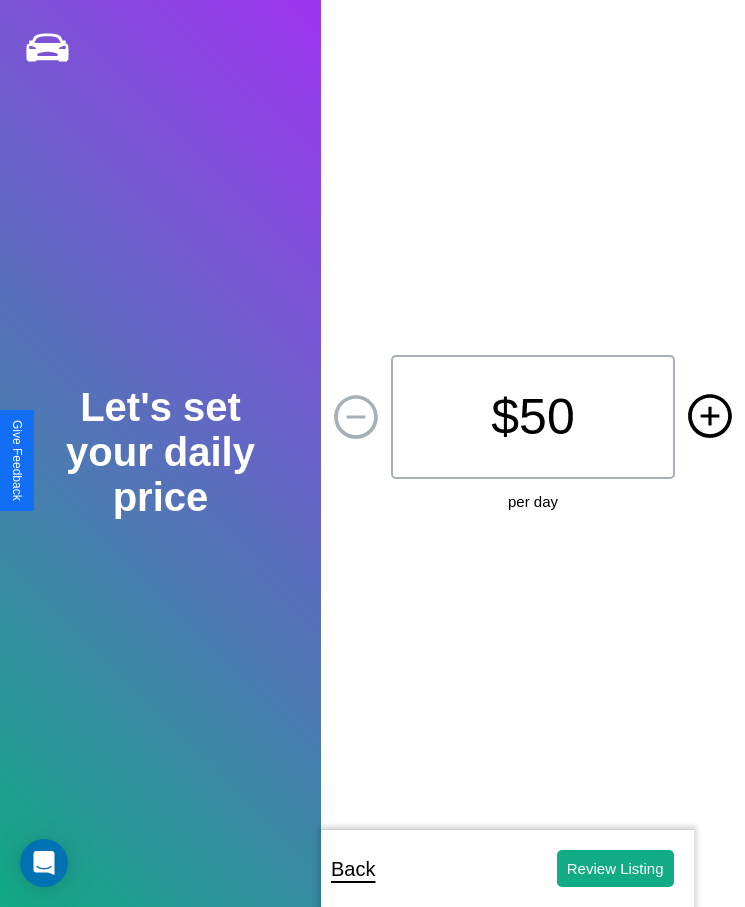 click 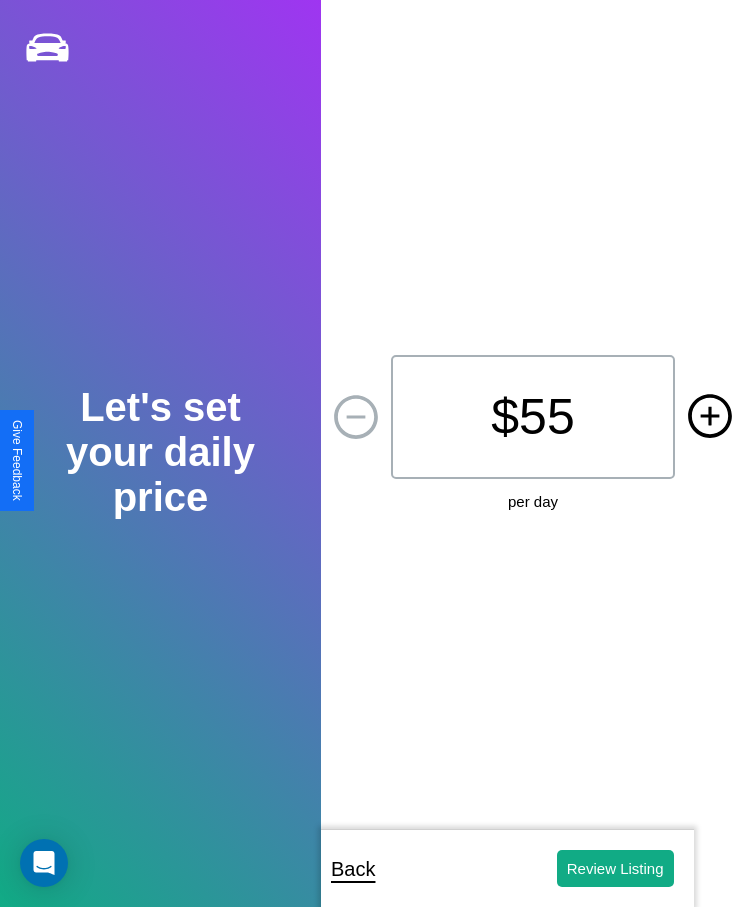 click 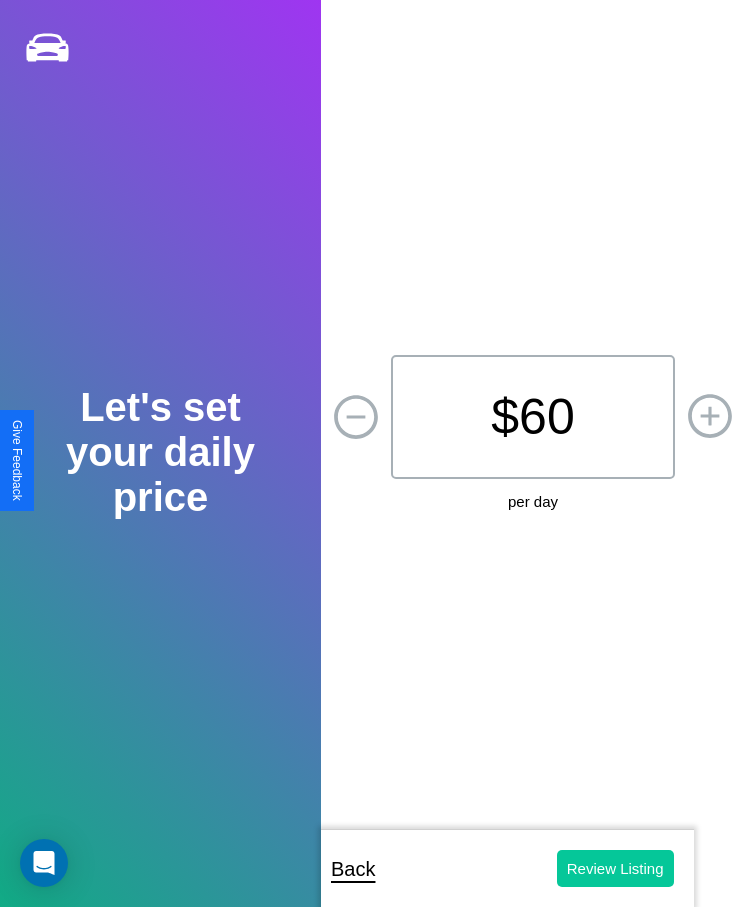click on "Review Listing" at bounding box center (615, 868) 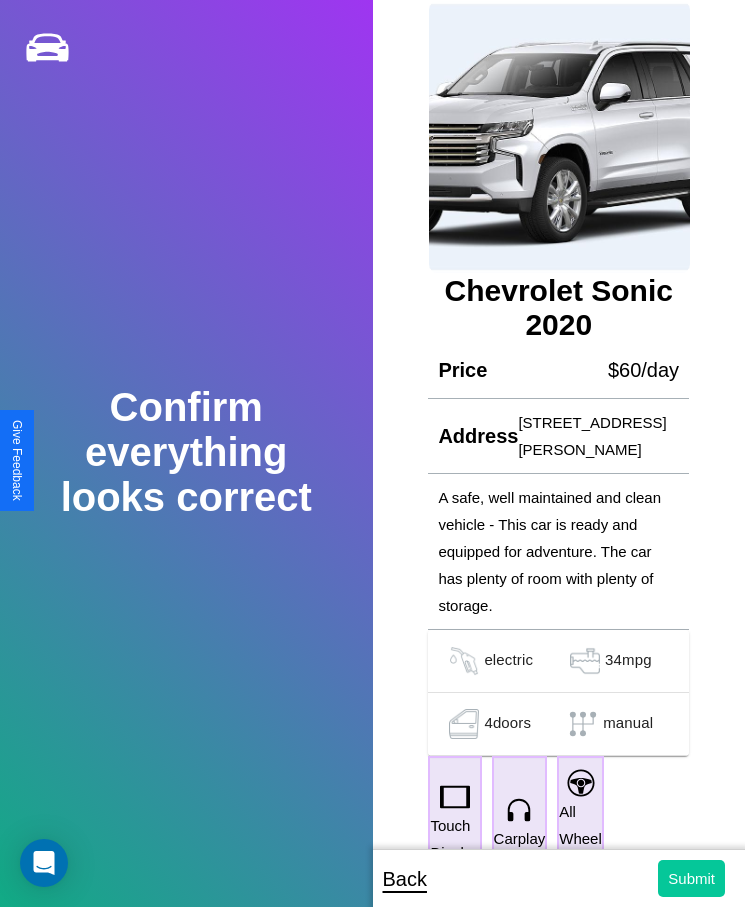 click on "Submit" at bounding box center [691, 878] 